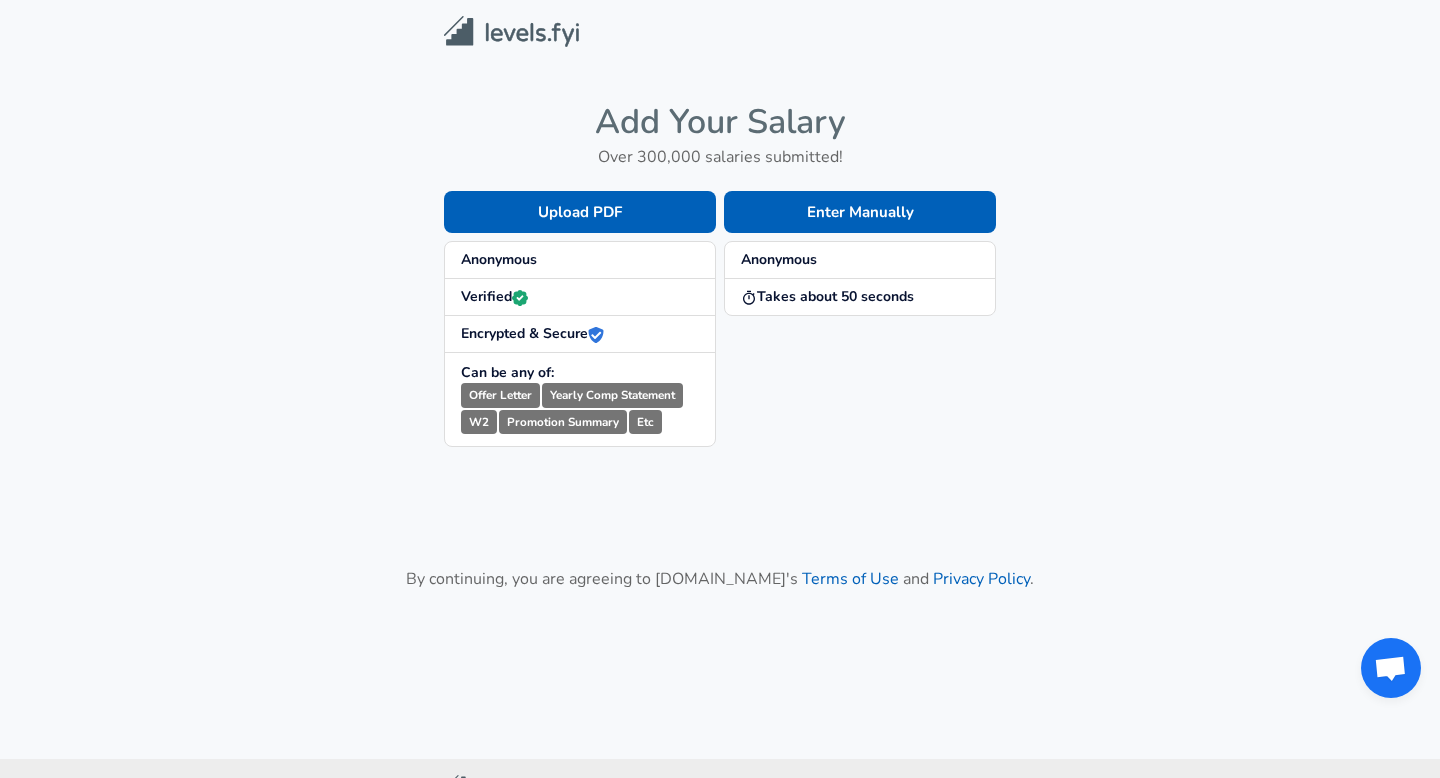 scroll, scrollTop: 0, scrollLeft: 0, axis: both 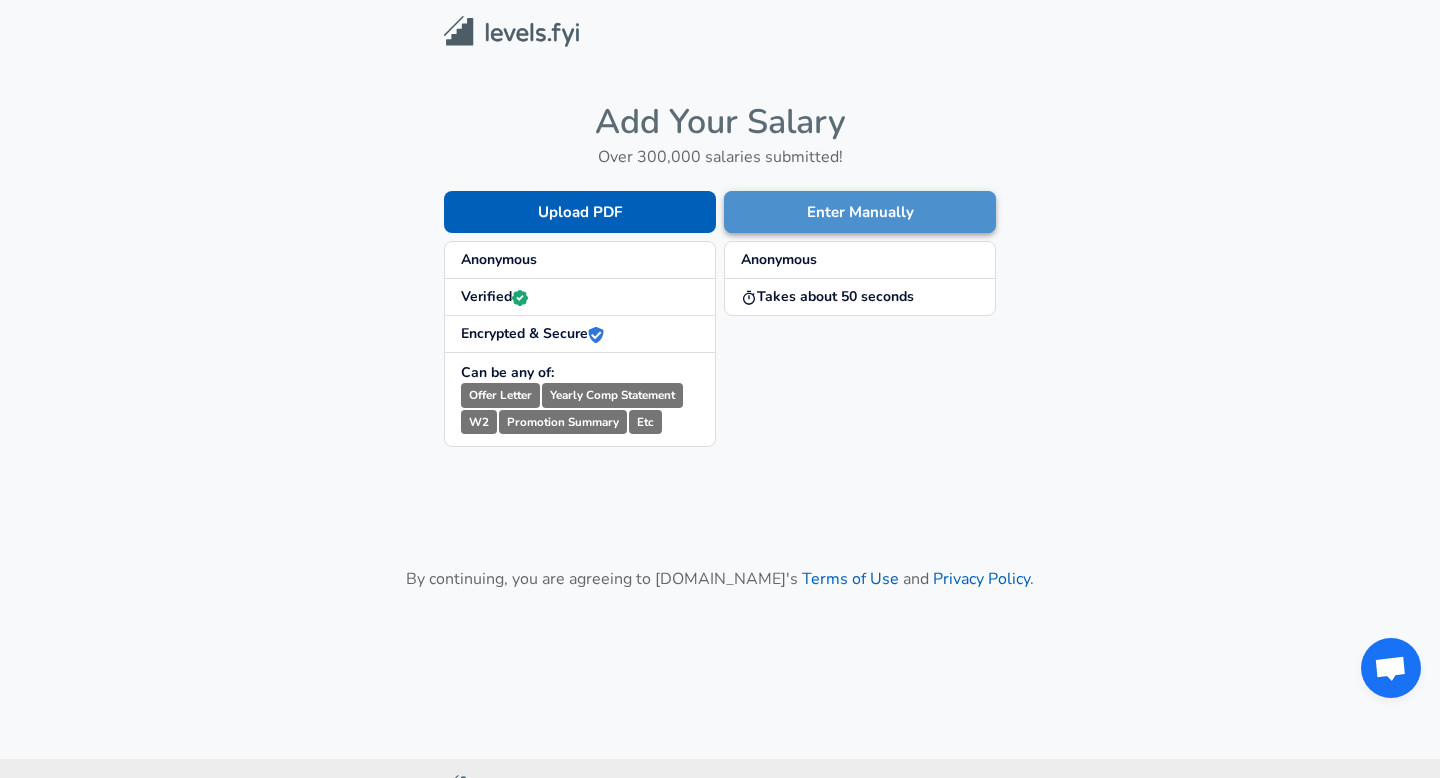 click on "Enter Manually" at bounding box center (860, 212) 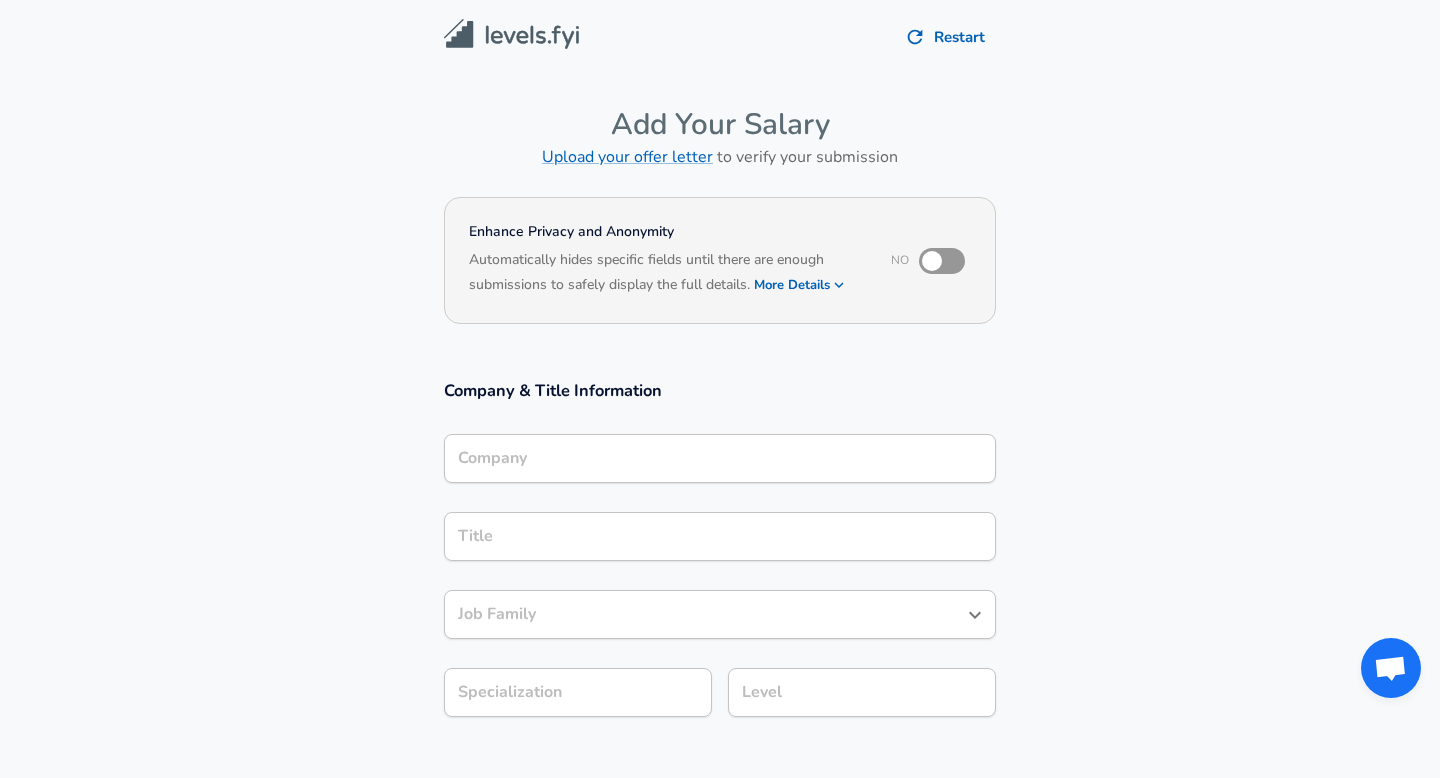 click on "Company" at bounding box center (720, 458) 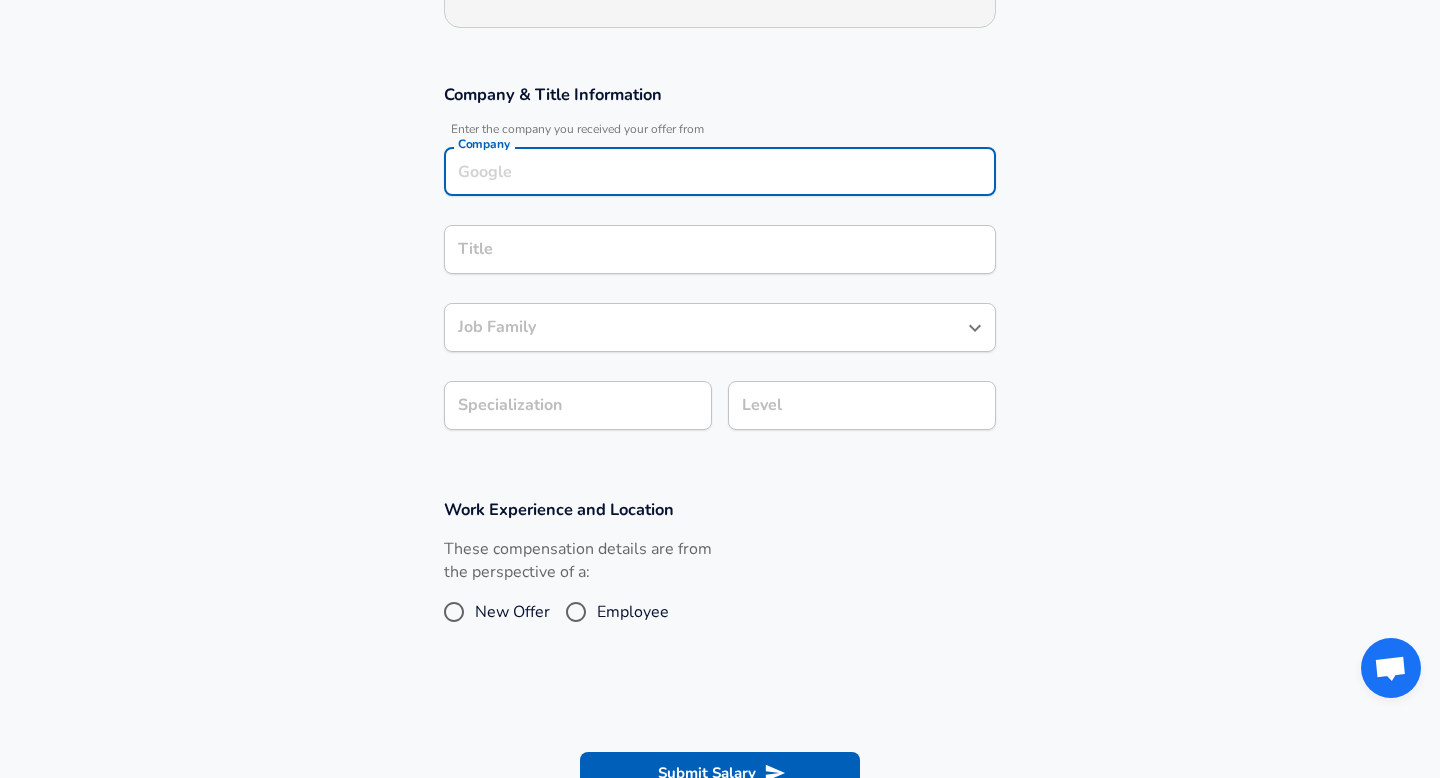 scroll, scrollTop: 195, scrollLeft: 0, axis: vertical 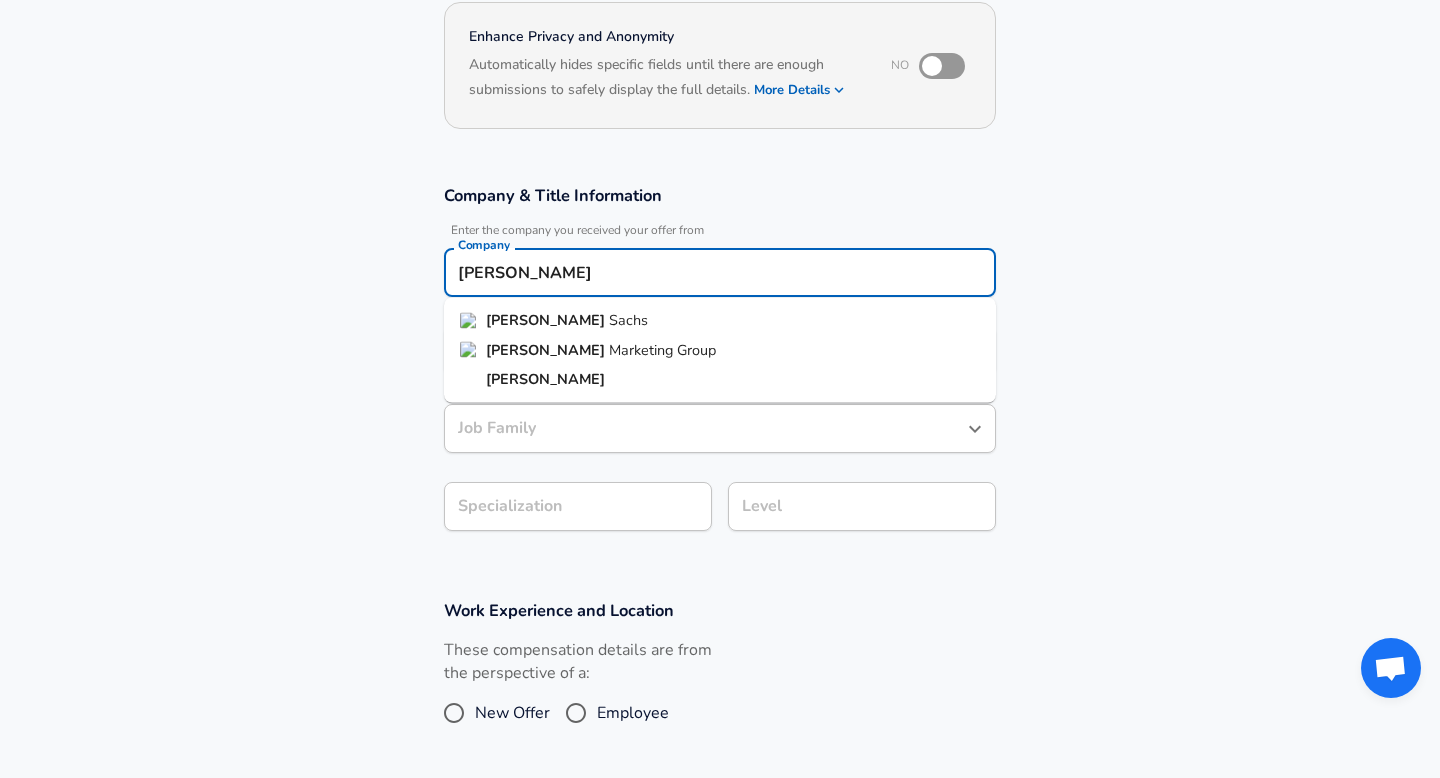 click on "[PERSON_NAME]" at bounding box center (547, 320) 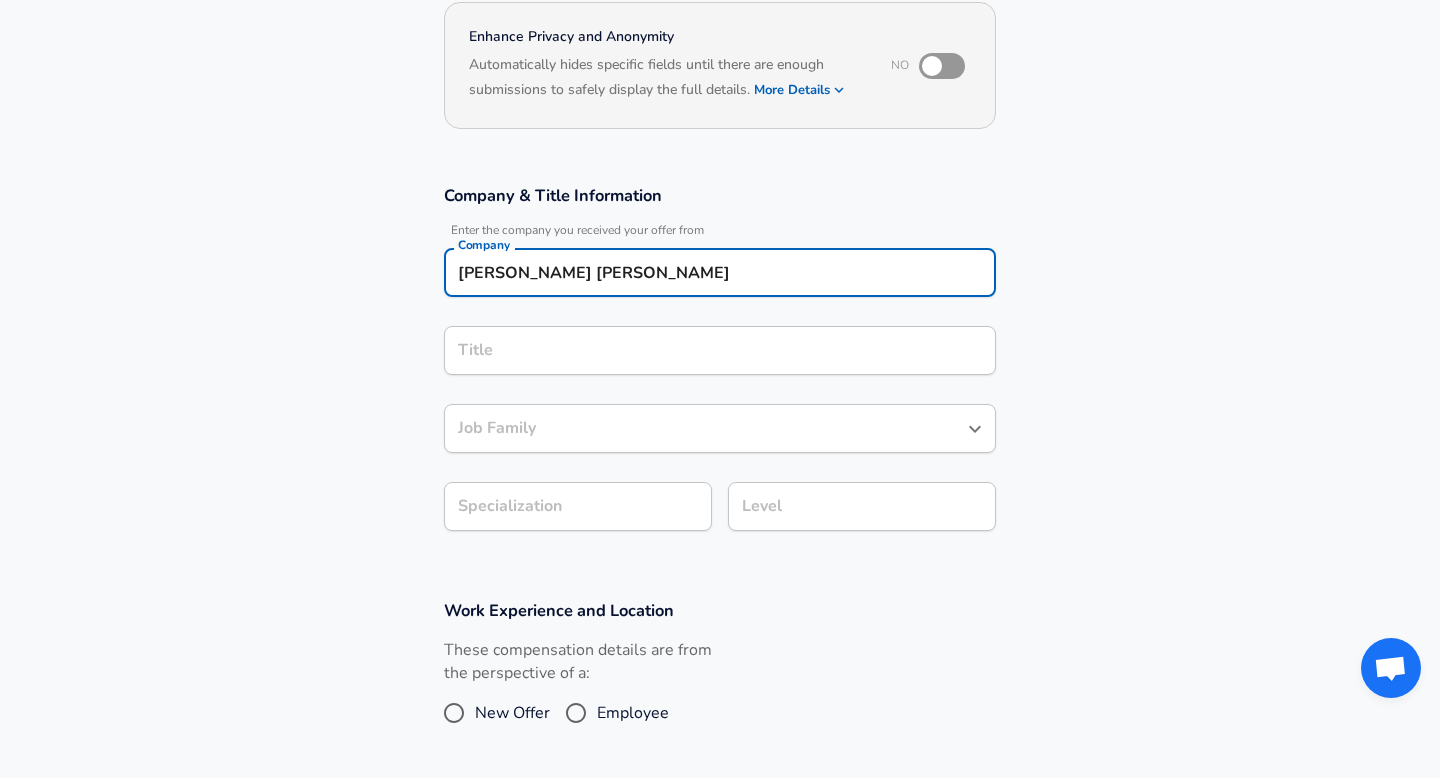 type on "[PERSON_NAME] [PERSON_NAME]" 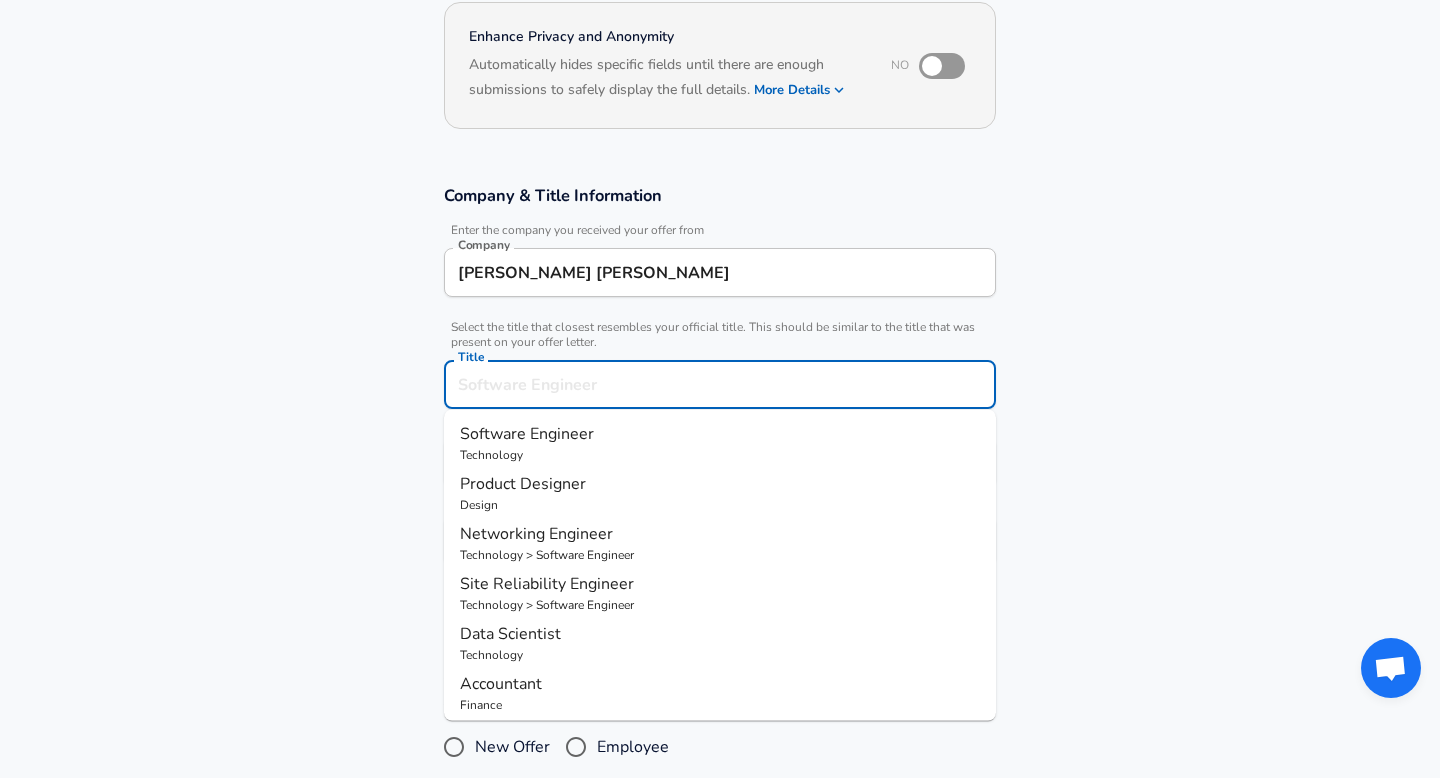 scroll, scrollTop: 235, scrollLeft: 0, axis: vertical 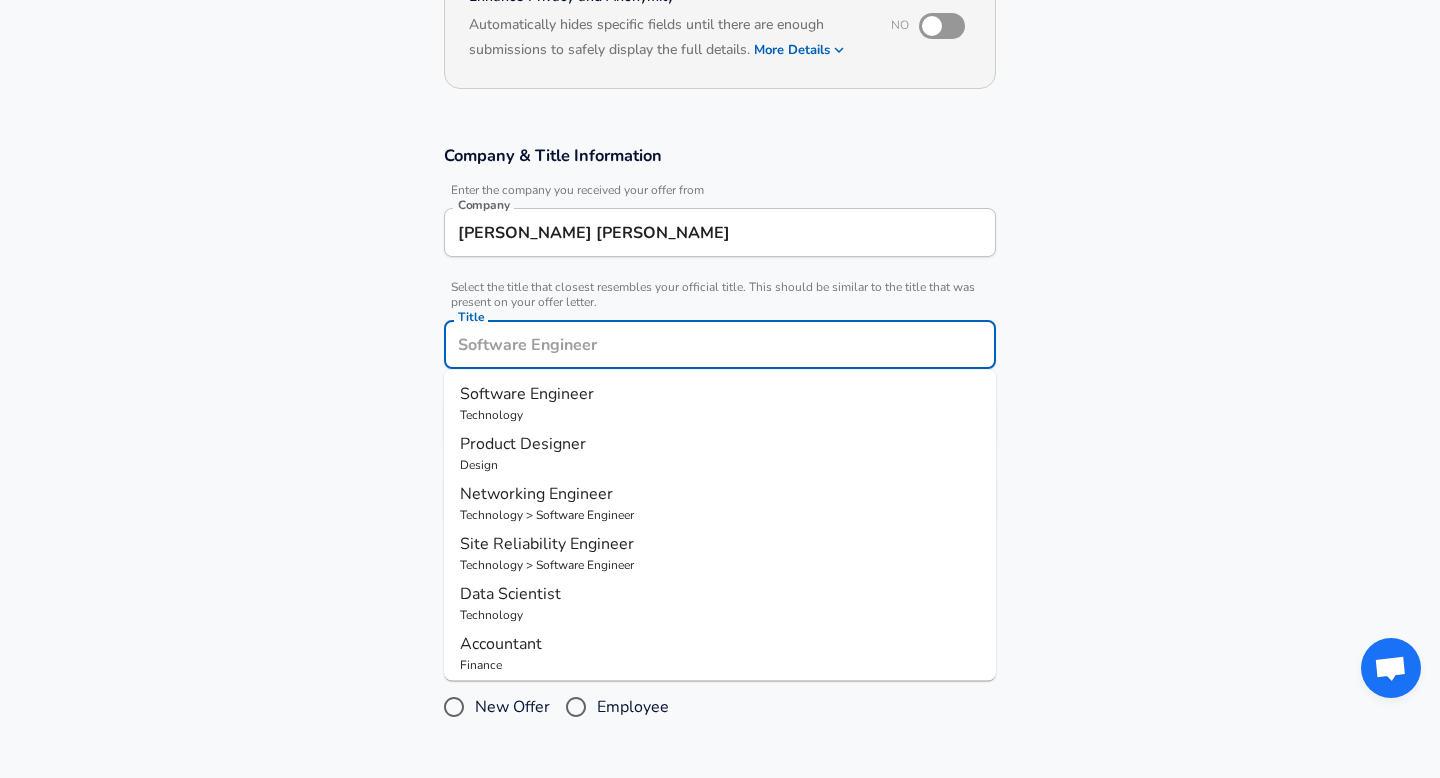 click on "Title" at bounding box center [720, 344] 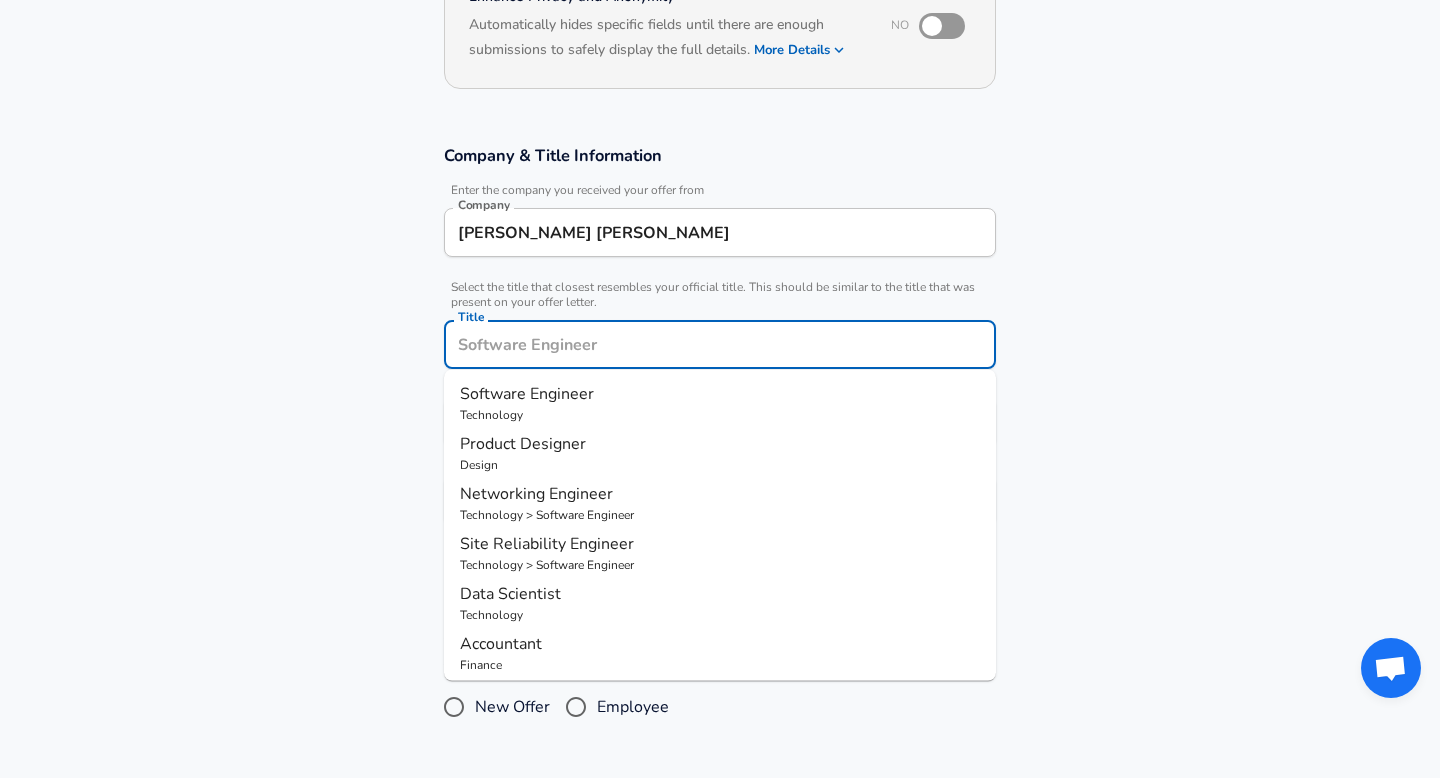 click on "Software Engineer" at bounding box center [720, 394] 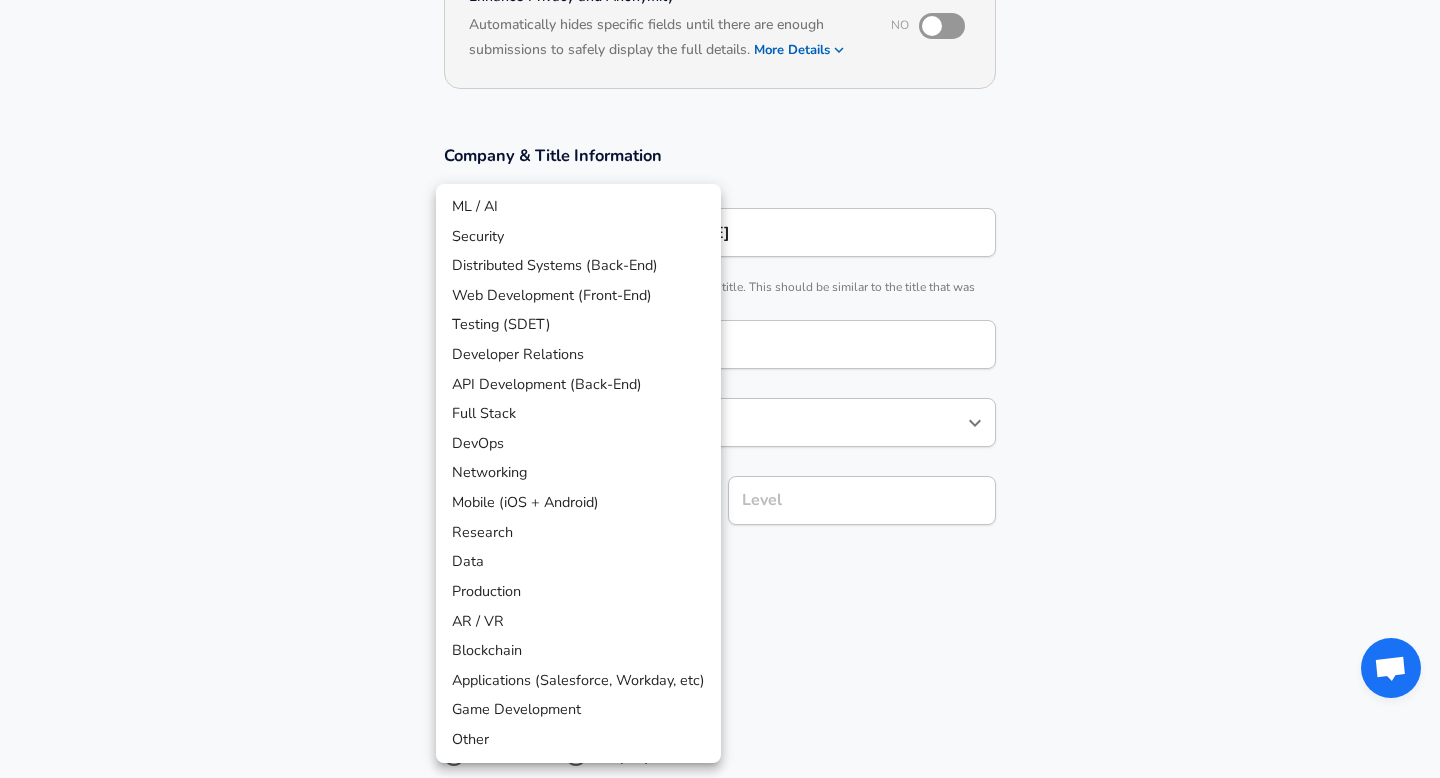 scroll, scrollTop: 295, scrollLeft: 0, axis: vertical 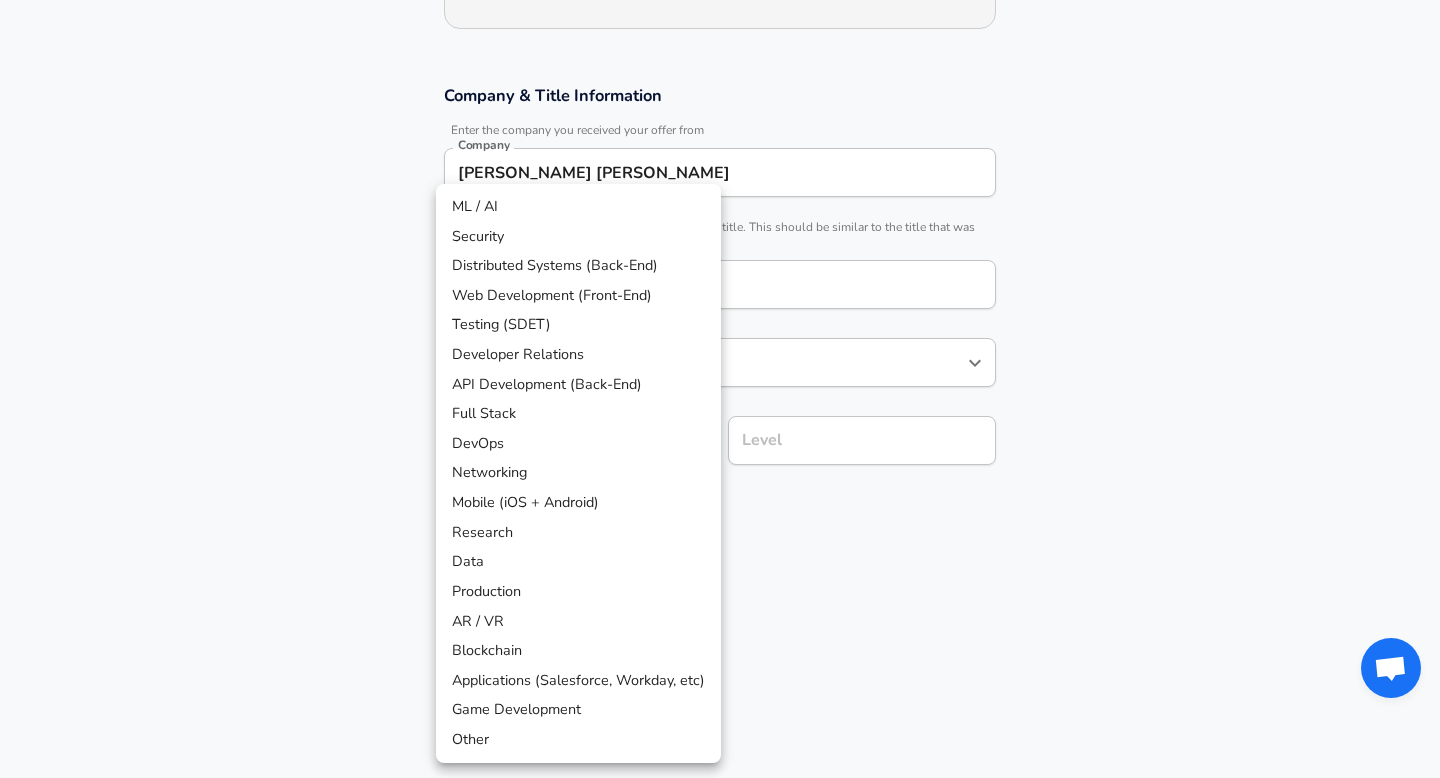 click on "Restart Add Your Salary Upload your offer letter   to verify your submission Enhance Privacy and Anonymity No Automatically hides specific fields until there are enough submissions to safely display the full details.   More Details Based on your submission and the data points that we have already collected, we will automatically hide and anonymize specific fields if there aren't enough data points to remain sufficiently anonymous. Company & Title Information   Enter the company you received your offer from Company [PERSON_NAME] [PERSON_NAME] Company   Select the title that closest resembles your official title. This should be similar to the title that was present on your offer letter. Title Software Engineer Title Job Family Software Engineer Job Family   Select a Specialization that best fits your role. If you can't find one, select 'Other' to enter a custom specialization Select Specialization ​ Select Specialization Level Level Work Experience and Location These compensation details are from the perspective of a:" at bounding box center [720, 94] 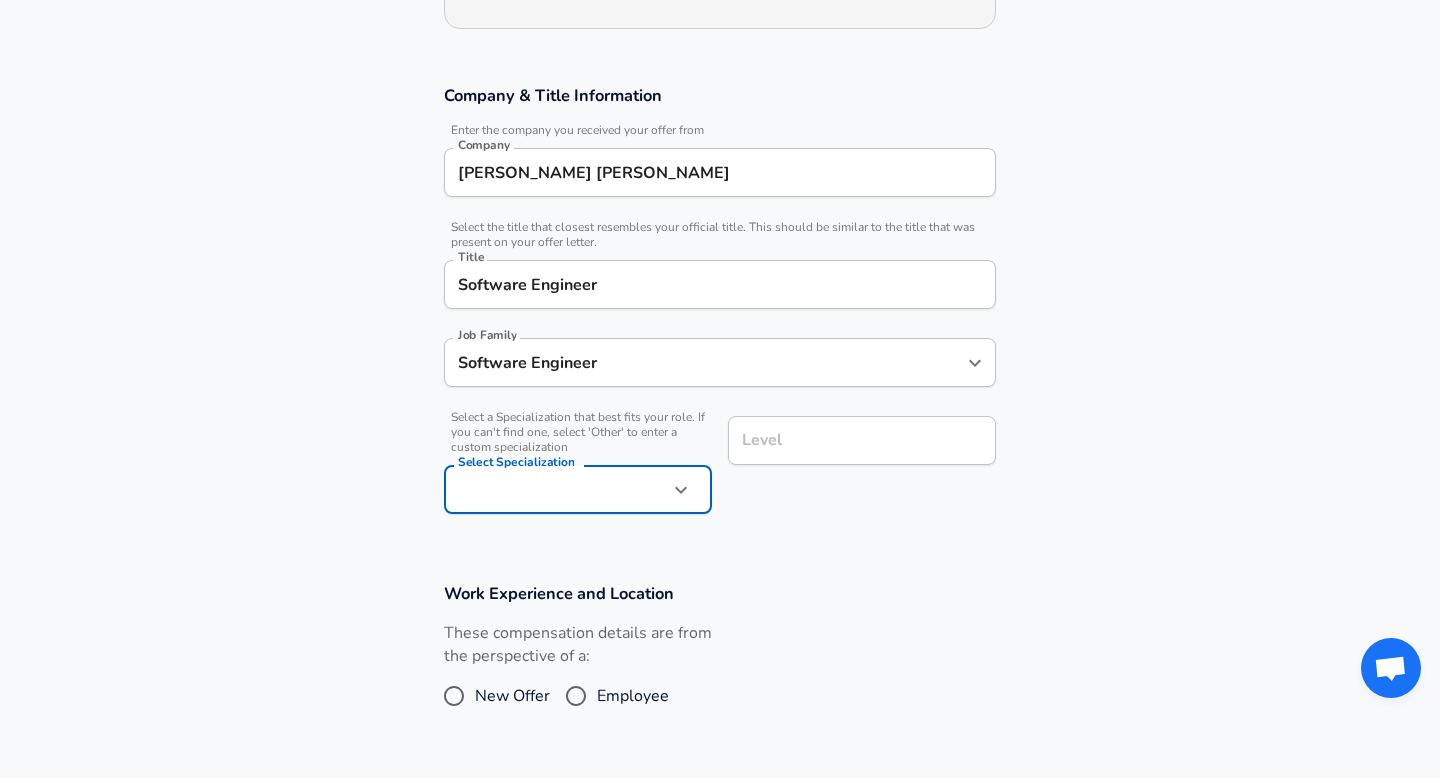 click on "Software Engineer" at bounding box center [720, 284] 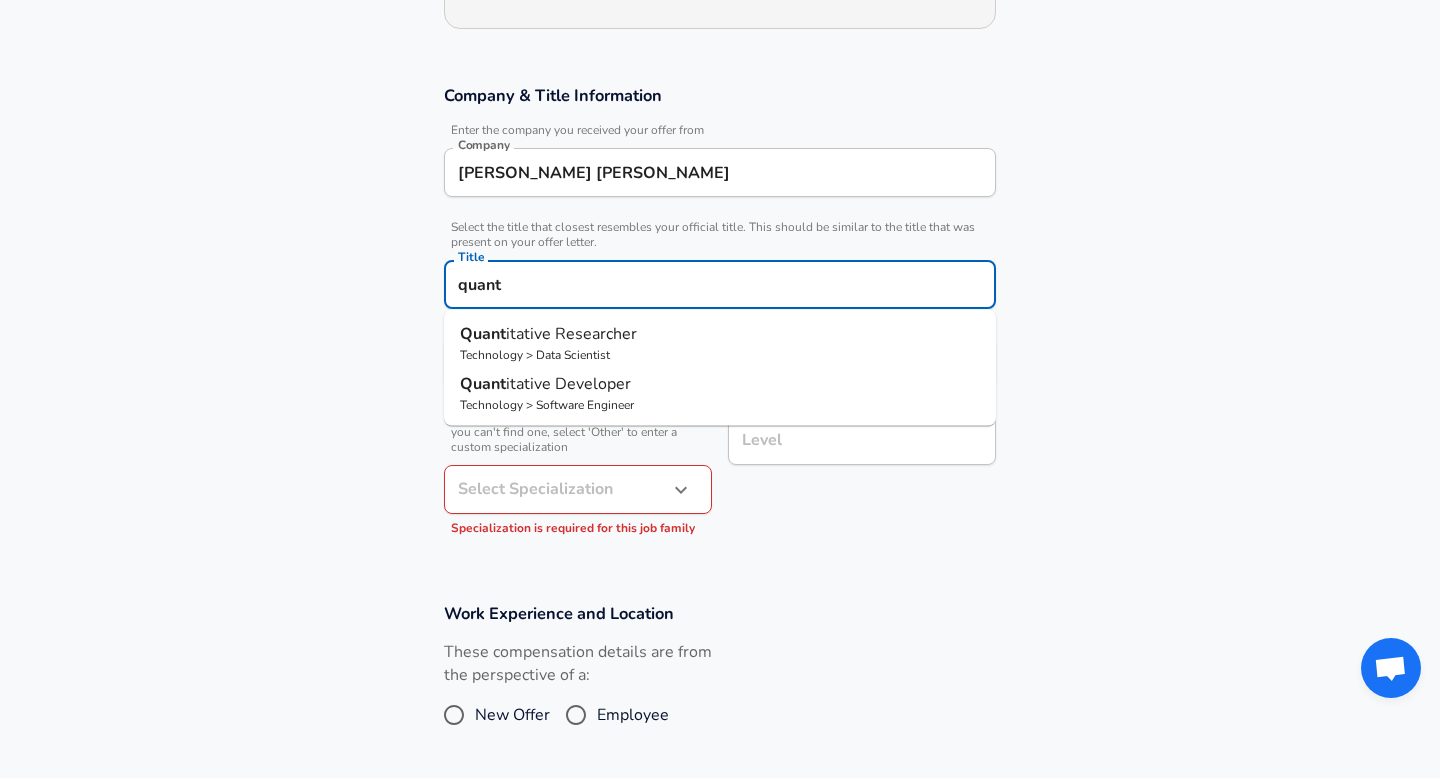 click on "itative Developer" at bounding box center (568, 384) 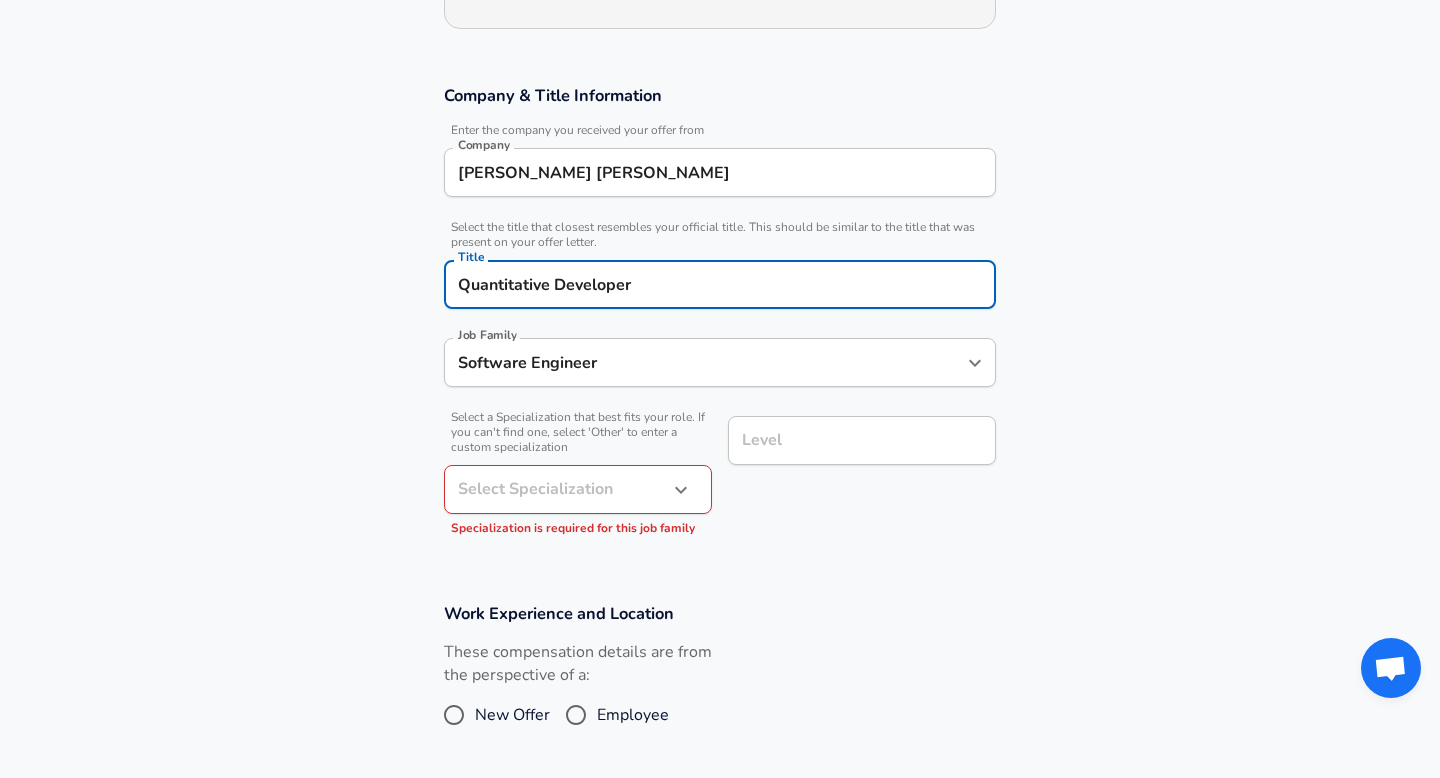type on "Quantitative Developer" 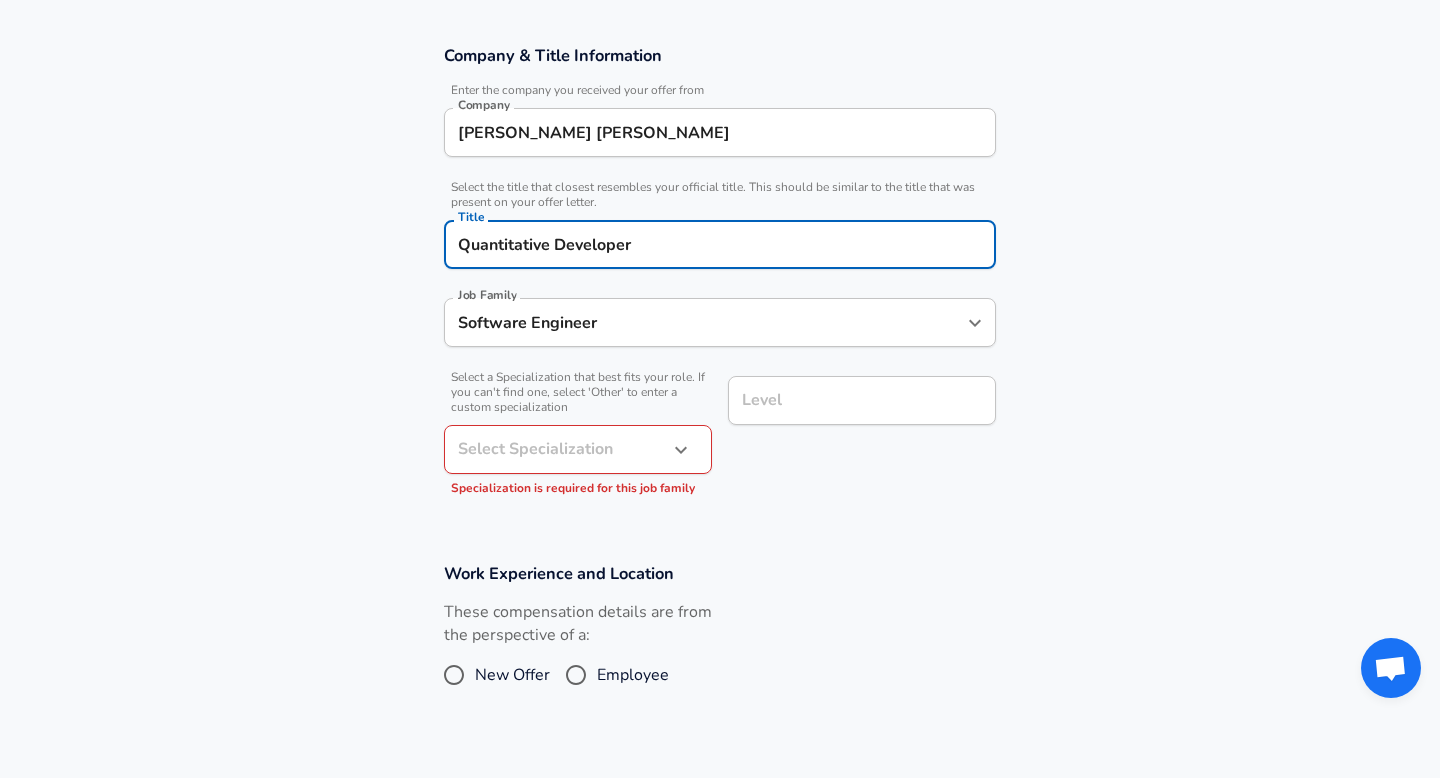 click on "Software Engineer" at bounding box center [705, 322] 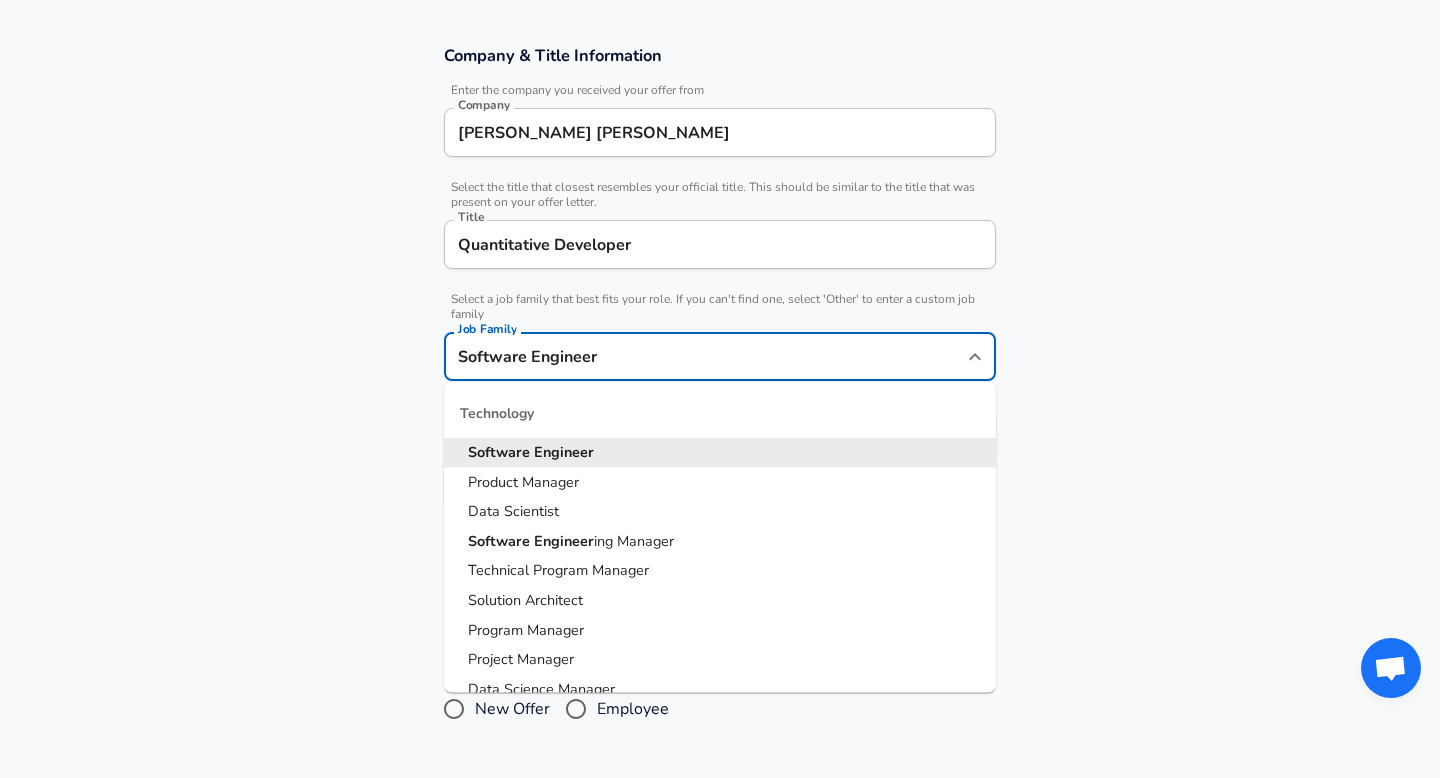 click on "Company & Title Information   Enter the company you received your offer from Company [PERSON_NAME] [PERSON_NAME] Company   Select the title that closest resembles your official title. This should be similar to the title that was present on your offer letter. Title Quantitative Developer Title   Select a job family that best fits your role. If you can't find one, select 'Other' to enter a custom job family Job Family Software Engineer Job Family Technology Software     Engineer Product Manager Data Scientist Software     Engineer ing Manager Technical Program Manager Solution Architect Program Manager Project Manager Data Science Manager Technical Writer Engineering Biomedical  Engineer Civil  Engineer Hardware  Engineer Mechanical  Engineer Geological  Engineer Electrical  Engineer Controls  Engineer Chemical  Engineer Aerospace  Engineer Materials  Engineer Optical  Engineer MEP  Engineer Prompt  Engineer Business Management Consultant Business Development Sales Sales Legal Legal Sales Sales  Engineer Legal Sales Design" at bounding box center (720, 297) 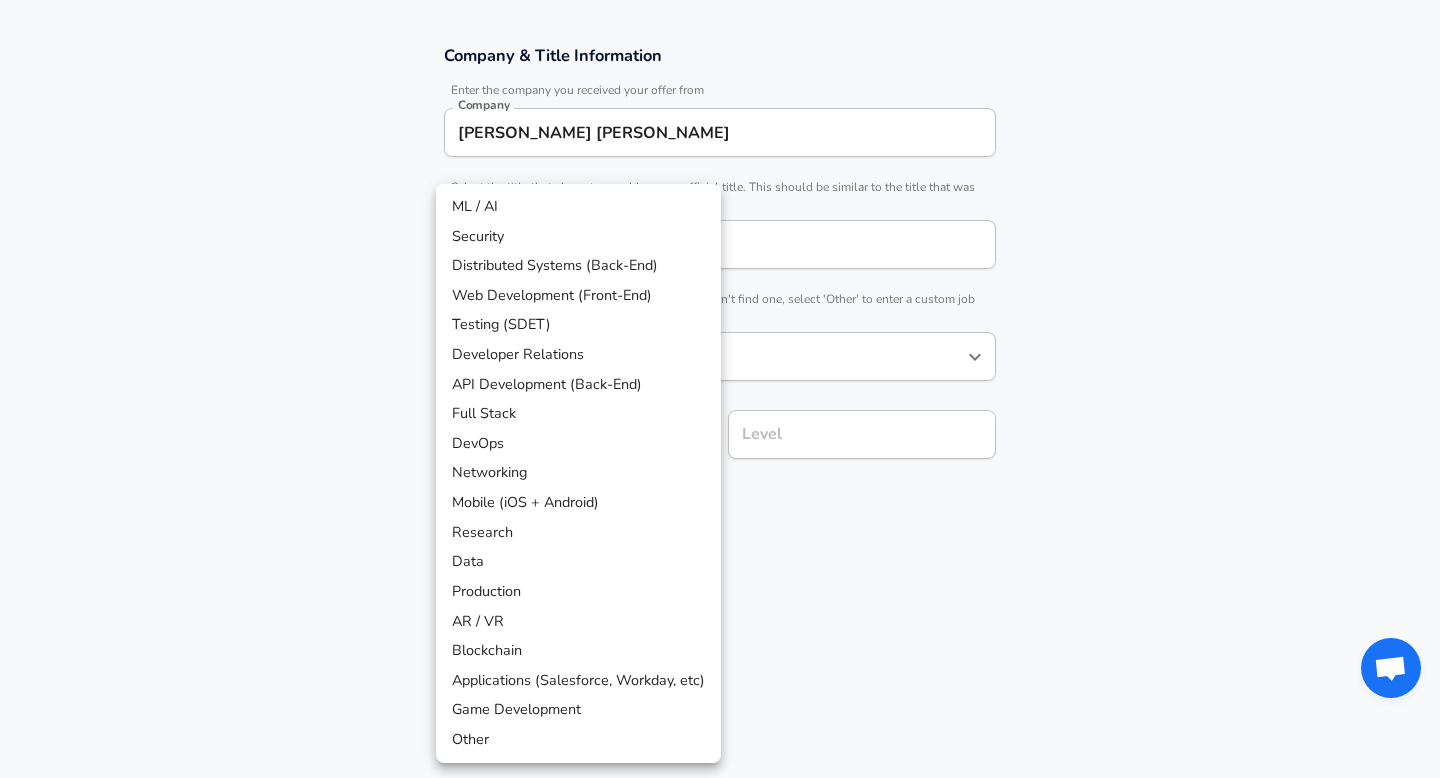 click on "Restart Add Your Salary Upload your offer letter   to verify your submission Enhance Privacy and Anonymity No Automatically hides specific fields until there are enough submissions to safely display the full details.   More Details Based on your submission and the data points that we have already collected, we will automatically hide and anonymize specific fields if there aren't enough data points to remain sufficiently anonymous. Company & Title Information   Enter the company you received your offer from Company [PERSON_NAME] [PERSON_NAME] Company   Select the title that closest resembles your official title. This should be similar to the title that was present on your offer letter. Title Quantitative Developer Title   Select a job family that best fits your role. If you can't find one, select 'Other' to enter a custom job family Job Family Software Engineer Job Family   Select a Specialization that best fits your role. If you can't find one, select 'Other' to enter a custom specialization Select Specialization ​ Level" at bounding box center [720, 54] 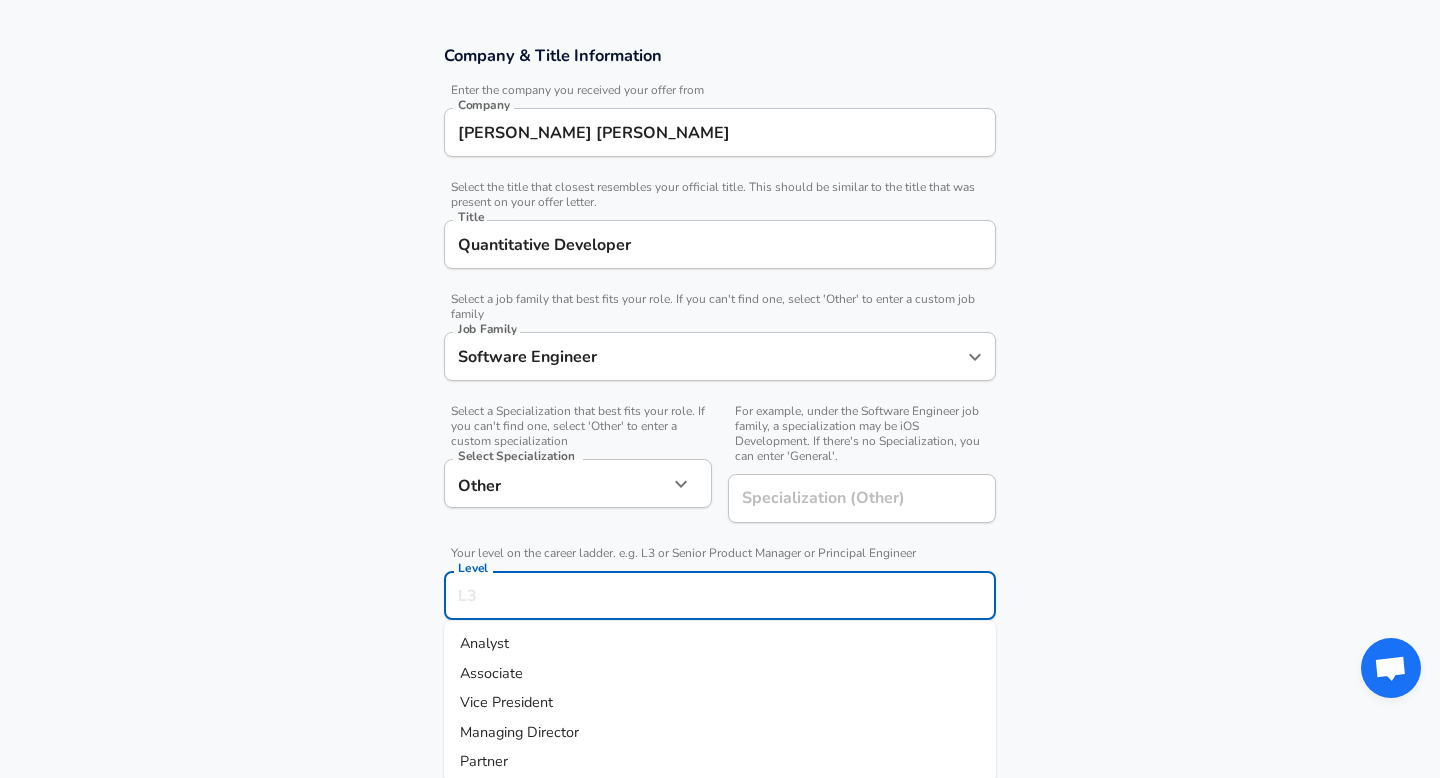 scroll, scrollTop: 375, scrollLeft: 0, axis: vertical 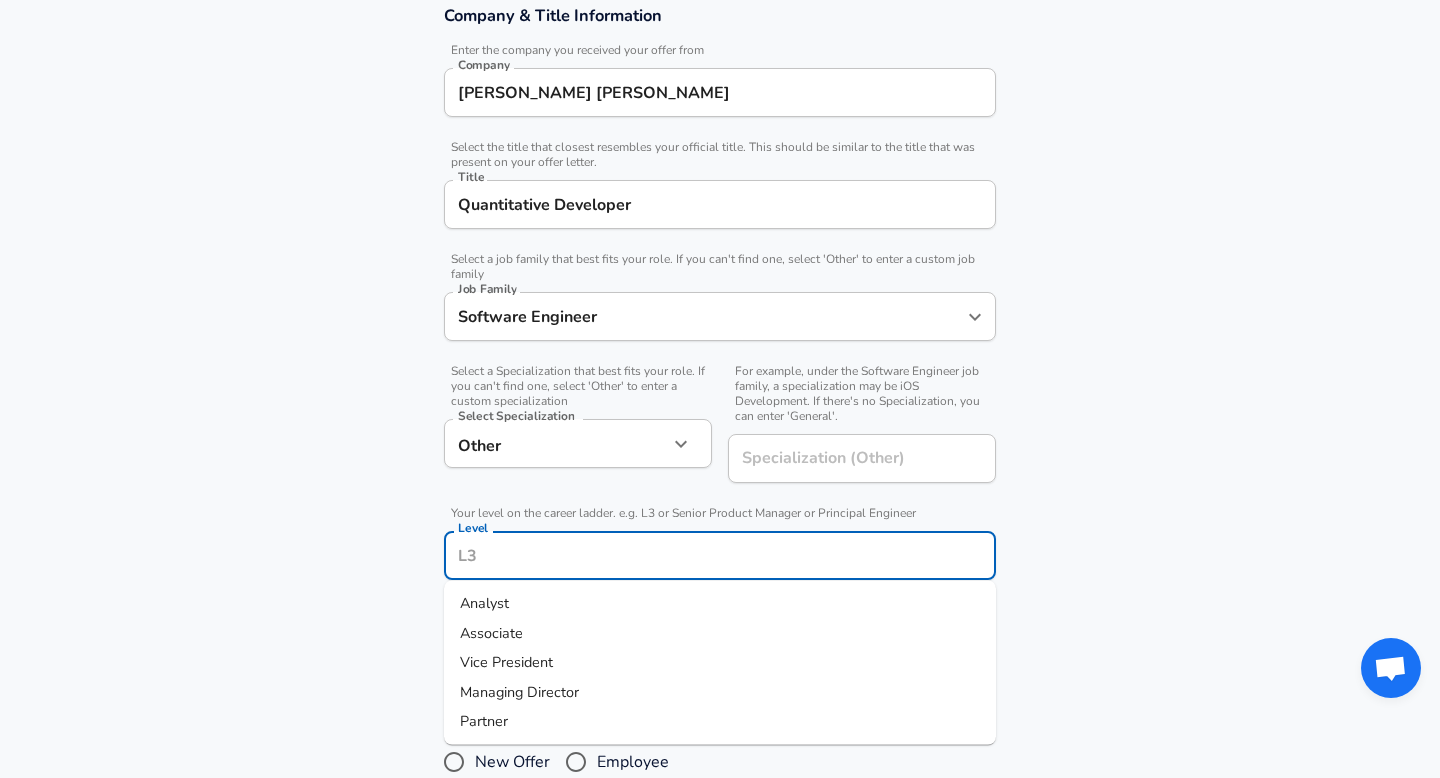 click on "Level" at bounding box center (720, 555) 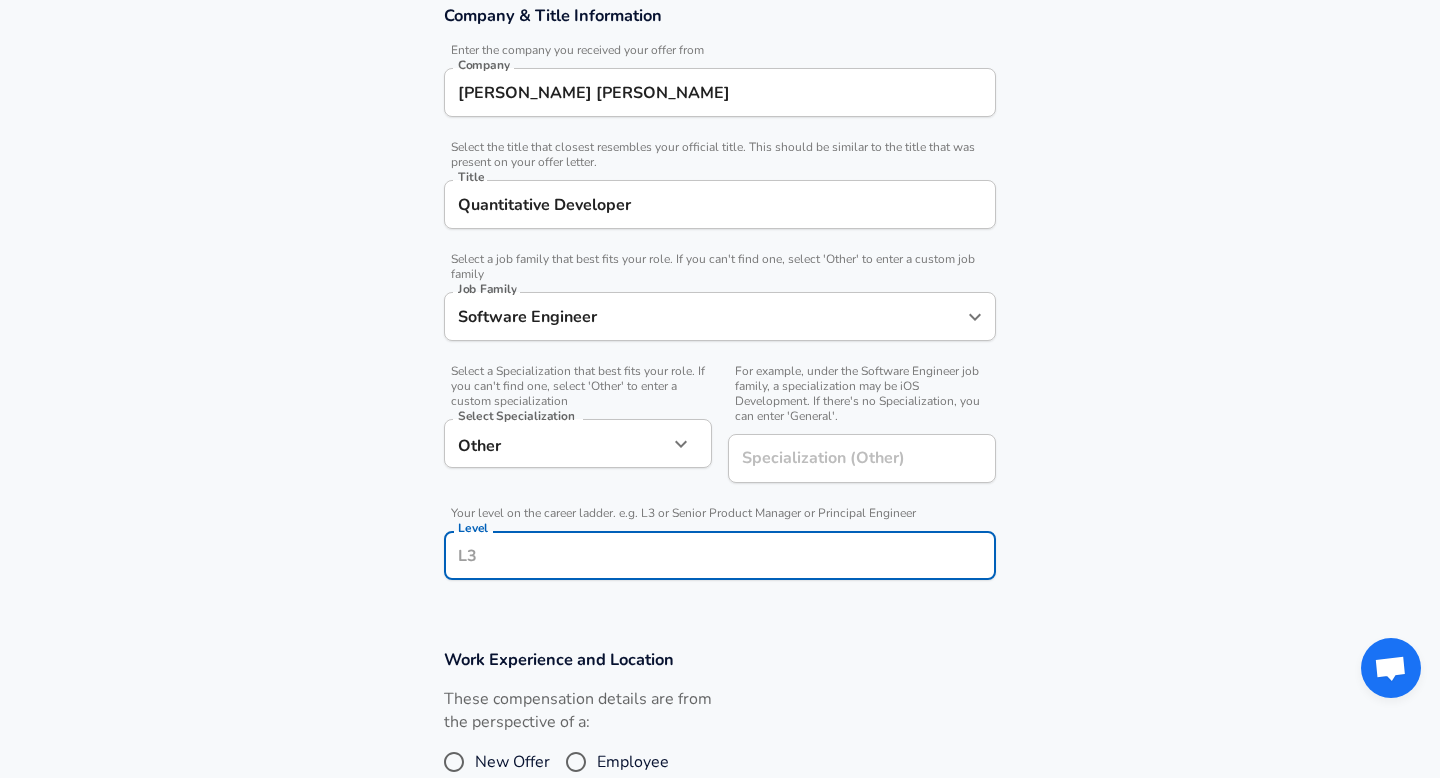 click on "Level" at bounding box center (720, 555) 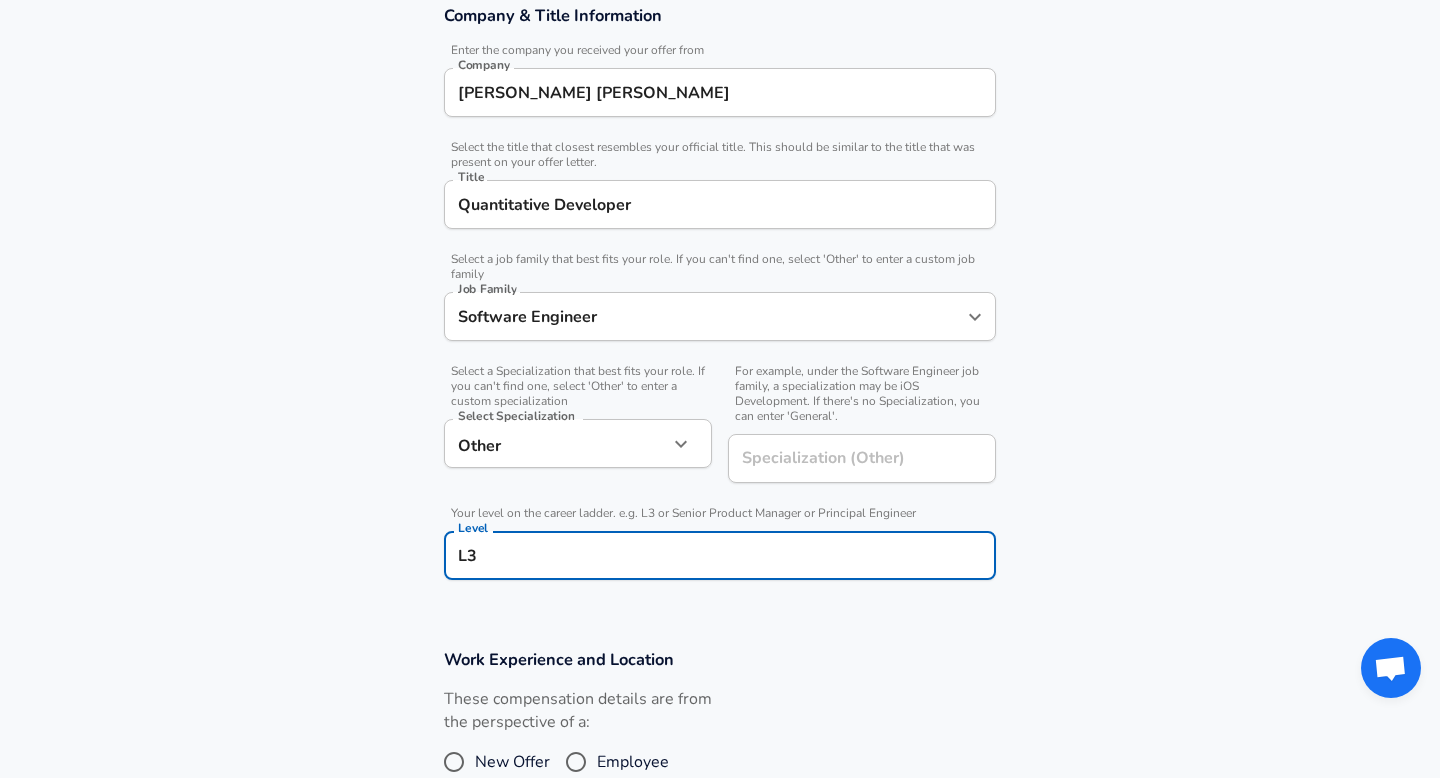 type on "L3" 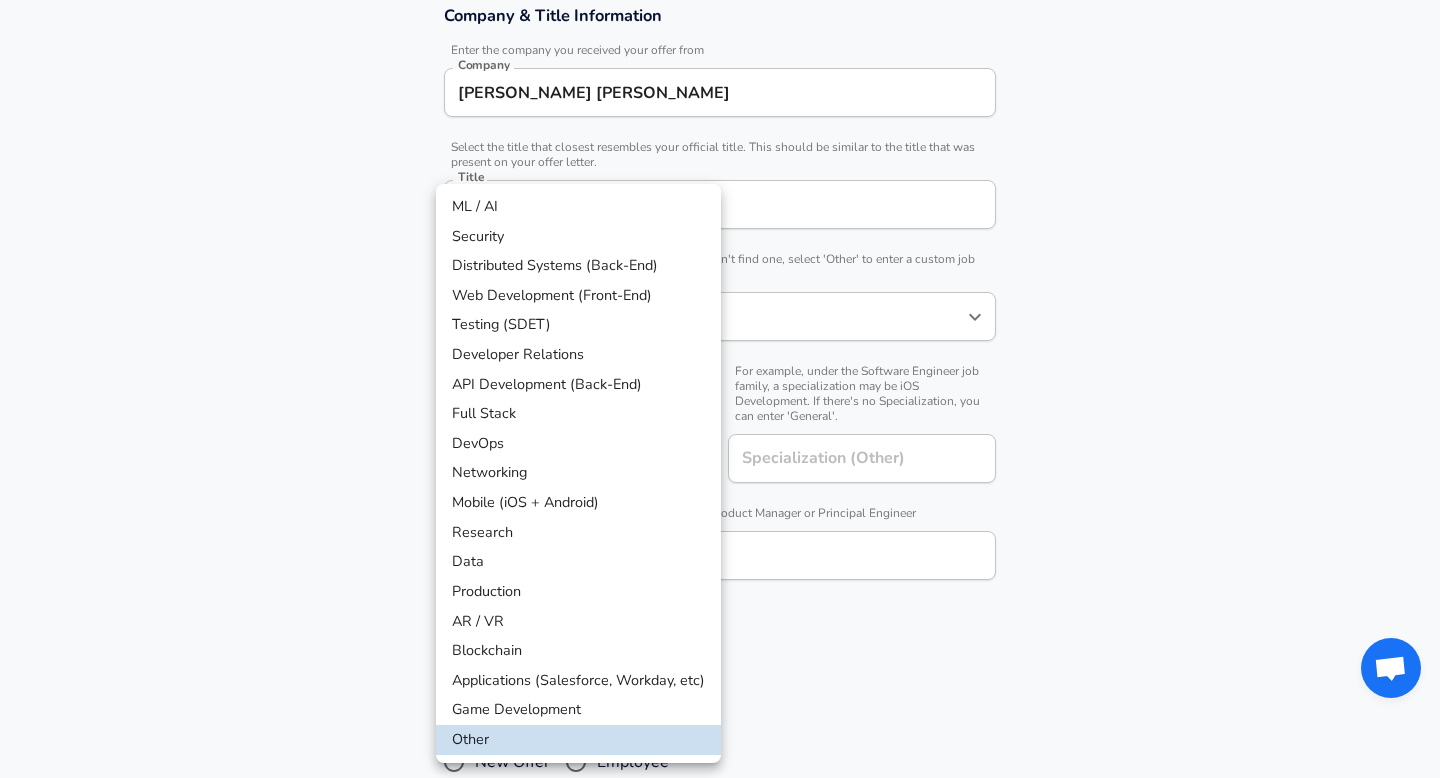 click on "Restart Add Your Salary Upload your offer letter   to verify your submission Enhance Privacy and Anonymity No Automatically hides specific fields until there are enough submissions to safely display the full details.   More Details Based on your submission and the data points that we have already collected, we will automatically hide and anonymize specific fields if there aren't enough data points to remain sufficiently anonymous. Company & Title Information   Enter the company you received your offer from Company [PERSON_NAME] [PERSON_NAME] Company   Select the title that closest resembles your official title. This should be similar to the title that was present on your offer letter. Title Quantitative Developer Title   Select a job family that best fits your role. If you can't find one, select 'Other' to enter a custom job family Job Family Software Engineer Job Family   Select a Specialization that best fits your role. If you can't find one, select 'Other' to enter a custom specialization Select Specialization Other" at bounding box center [720, 14] 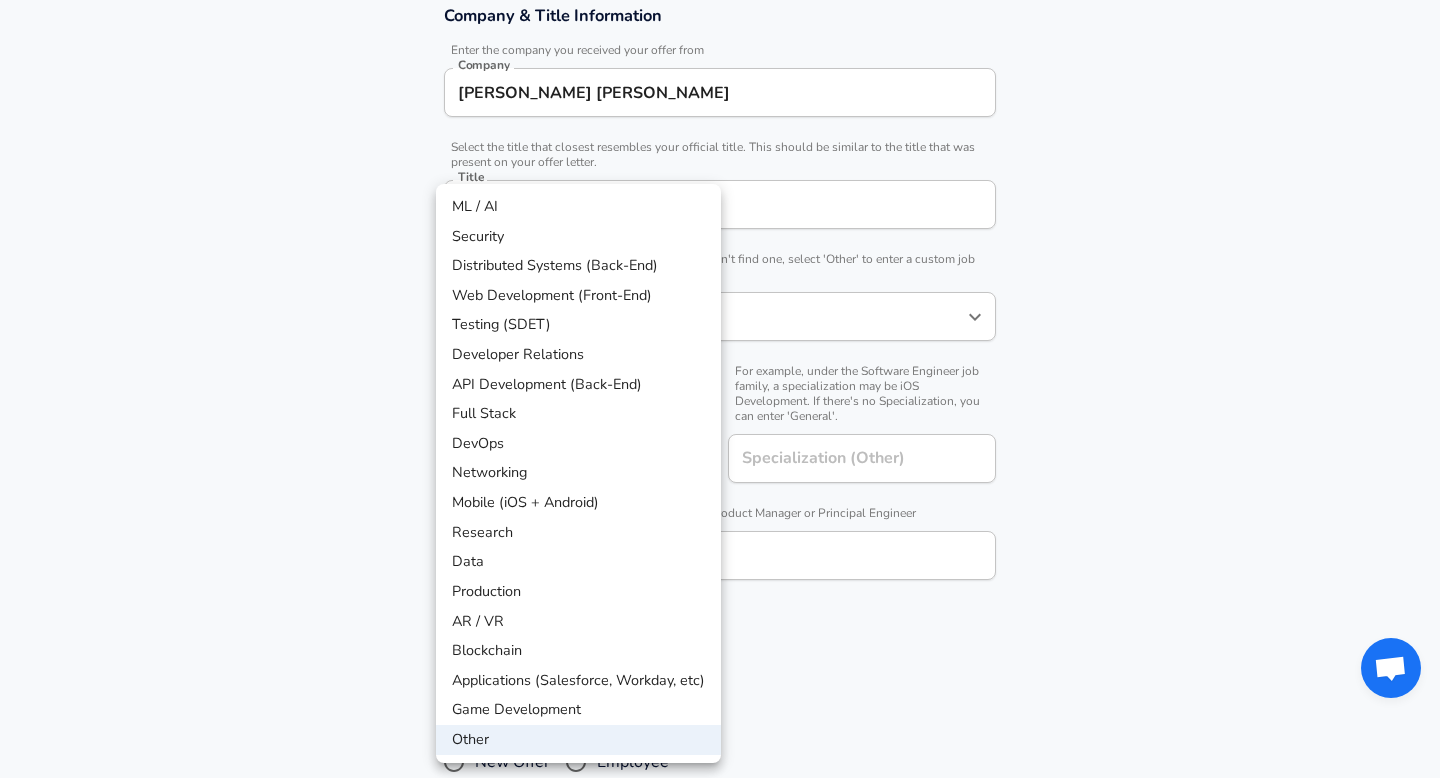 click on "Other" at bounding box center [578, 740] 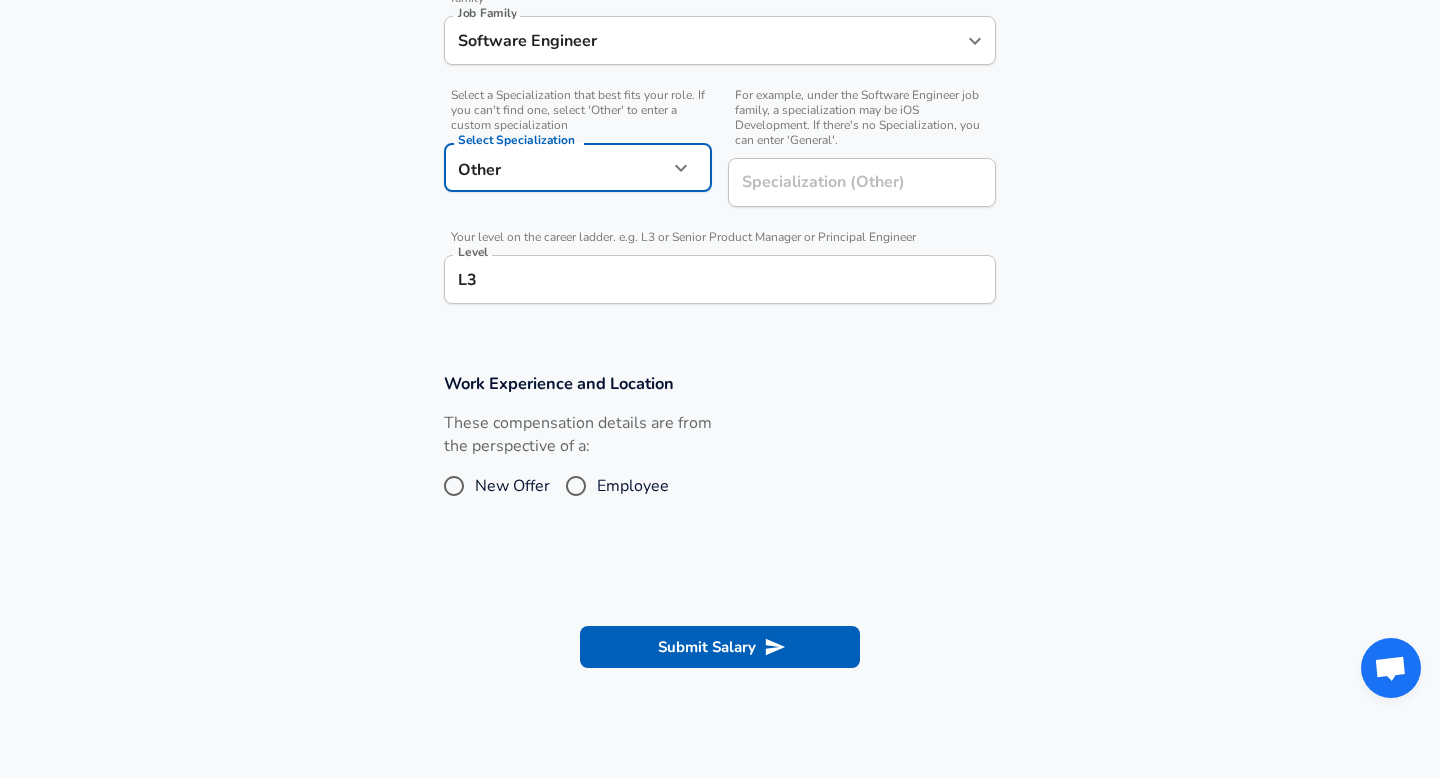 scroll, scrollTop: 665, scrollLeft: 0, axis: vertical 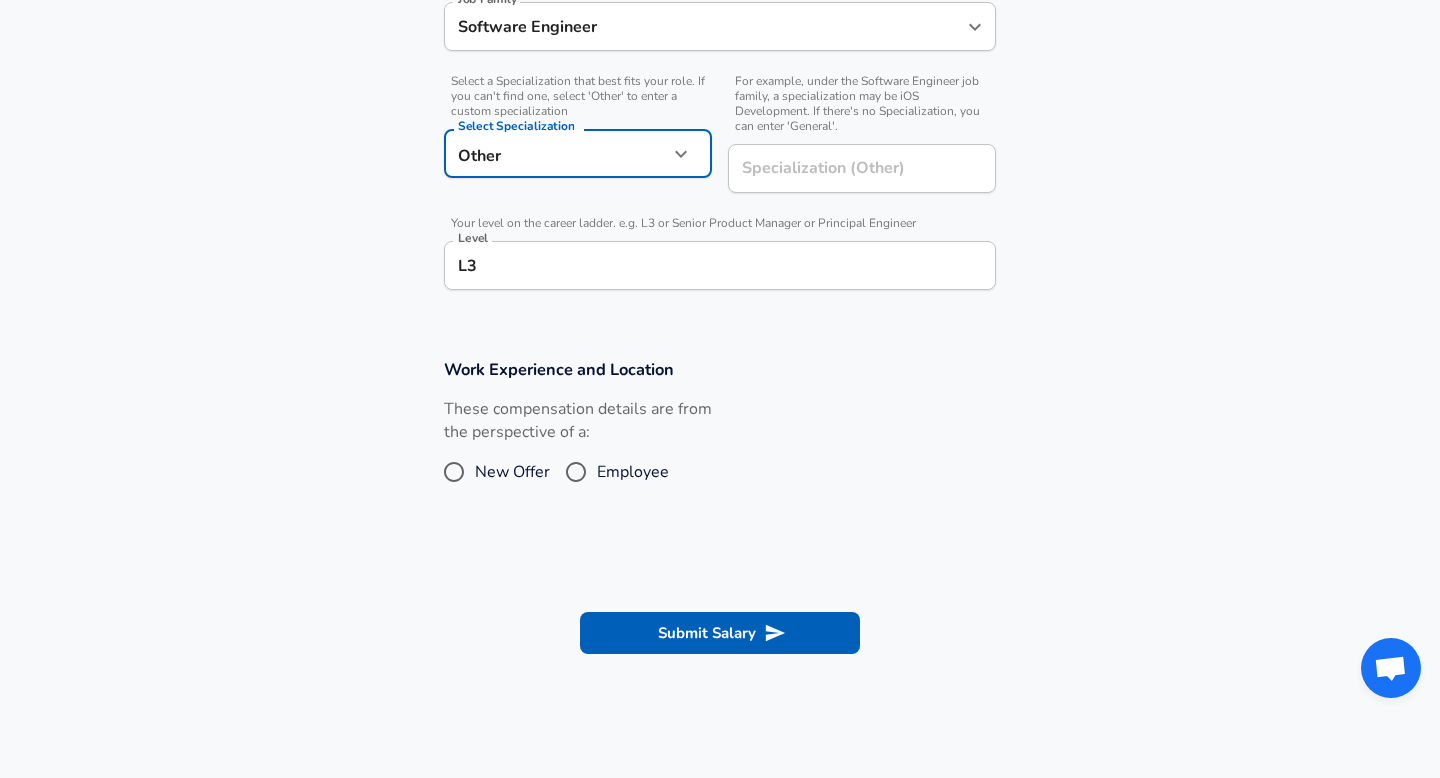 click on "Employee" at bounding box center [576, 472] 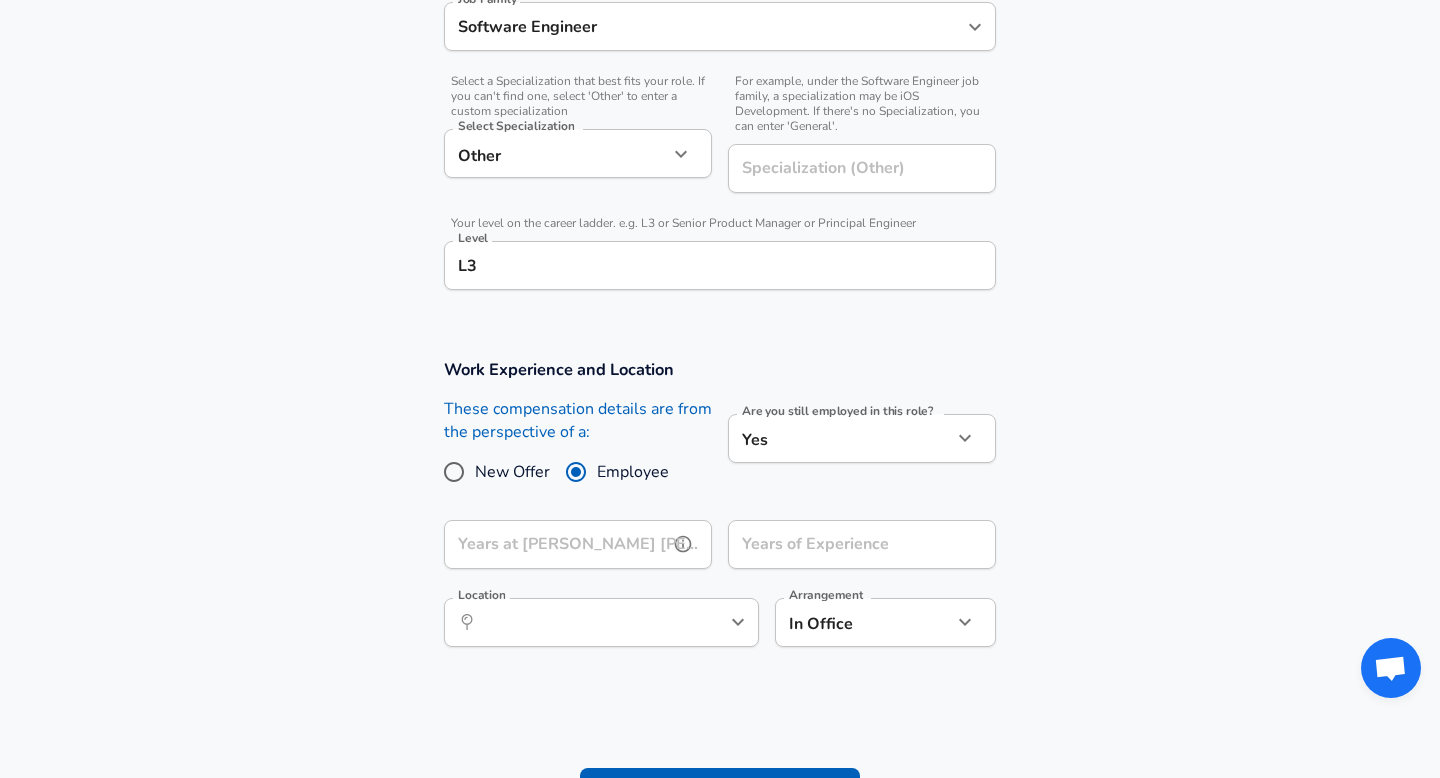 click on "Years at [PERSON_NAME] [PERSON_NAME]" at bounding box center [556, 544] 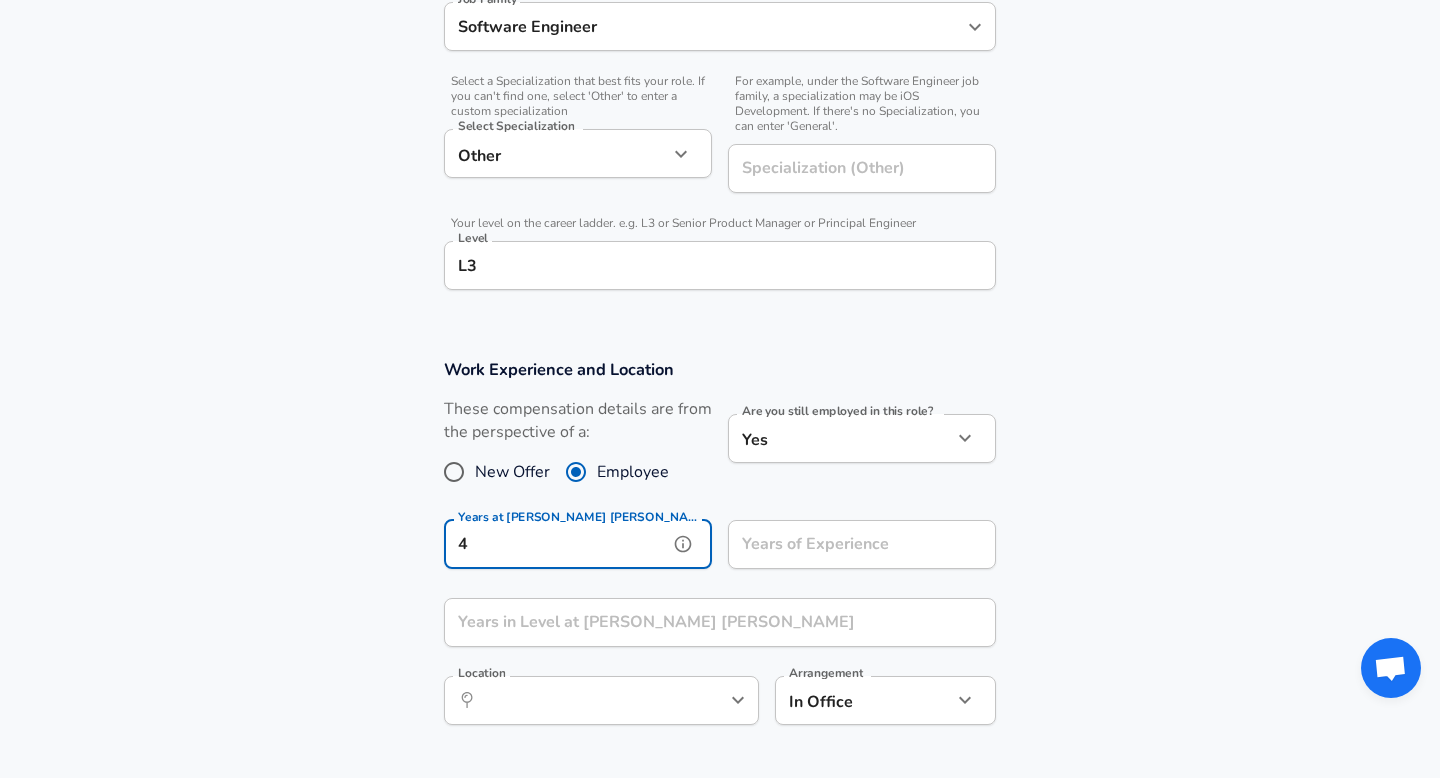 type on "4" 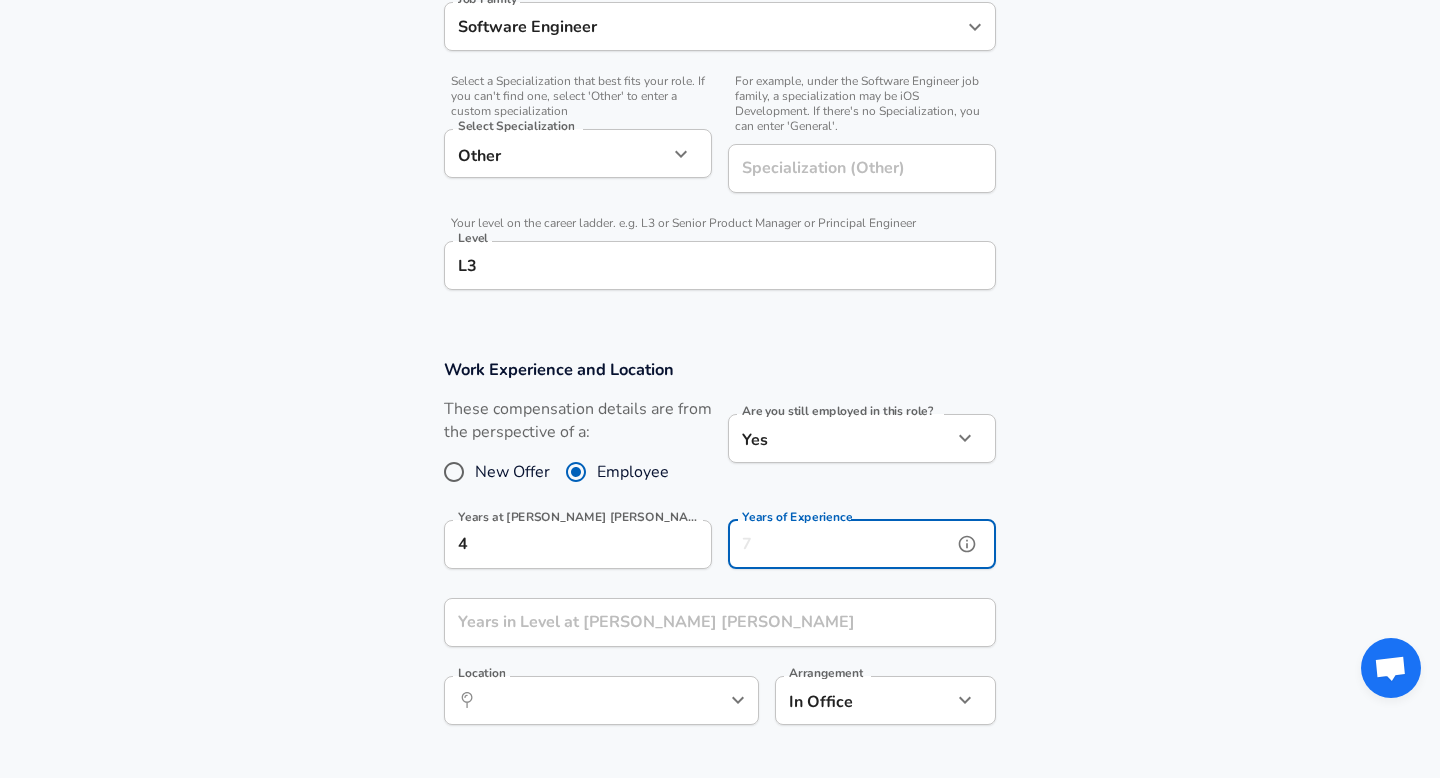 click on "Years of Experience" at bounding box center (840, 544) 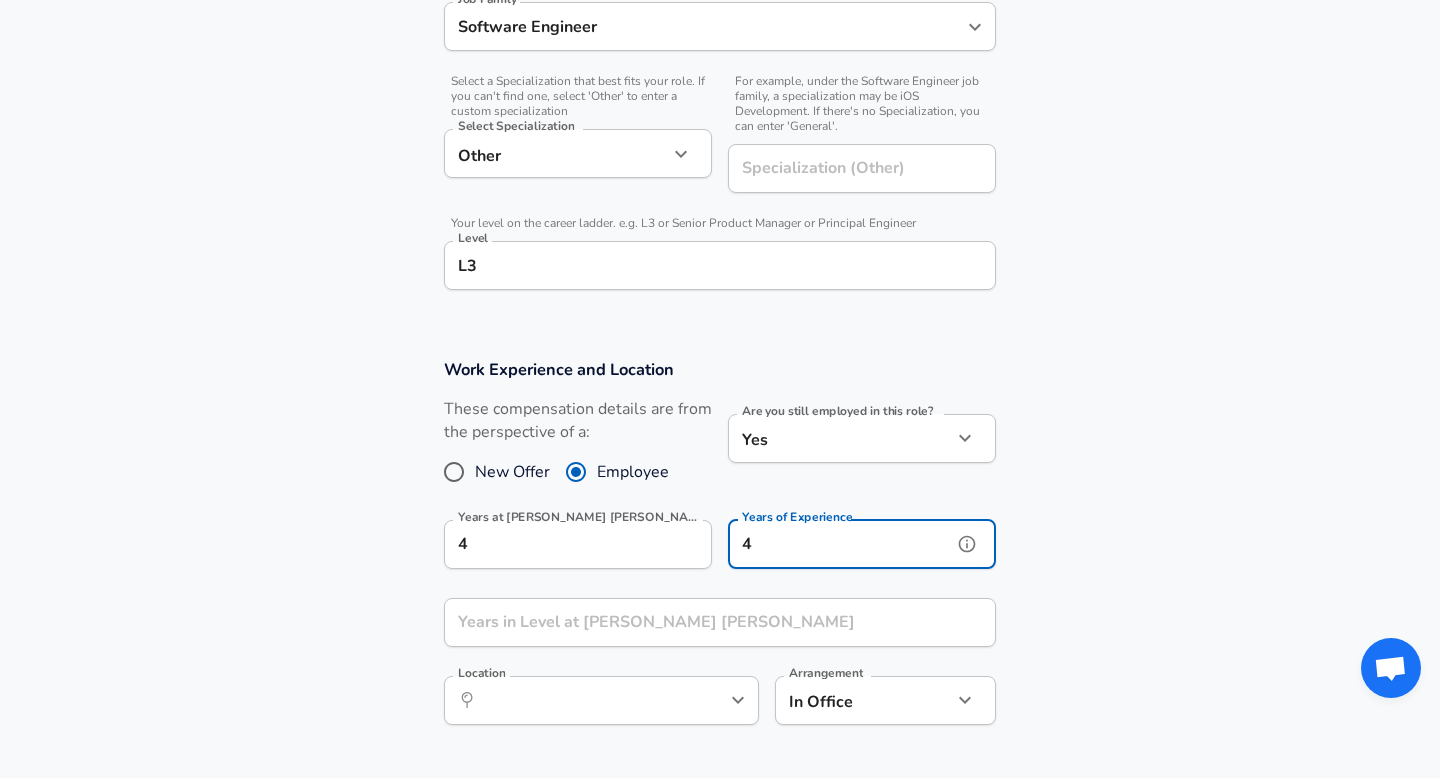 type on "4" 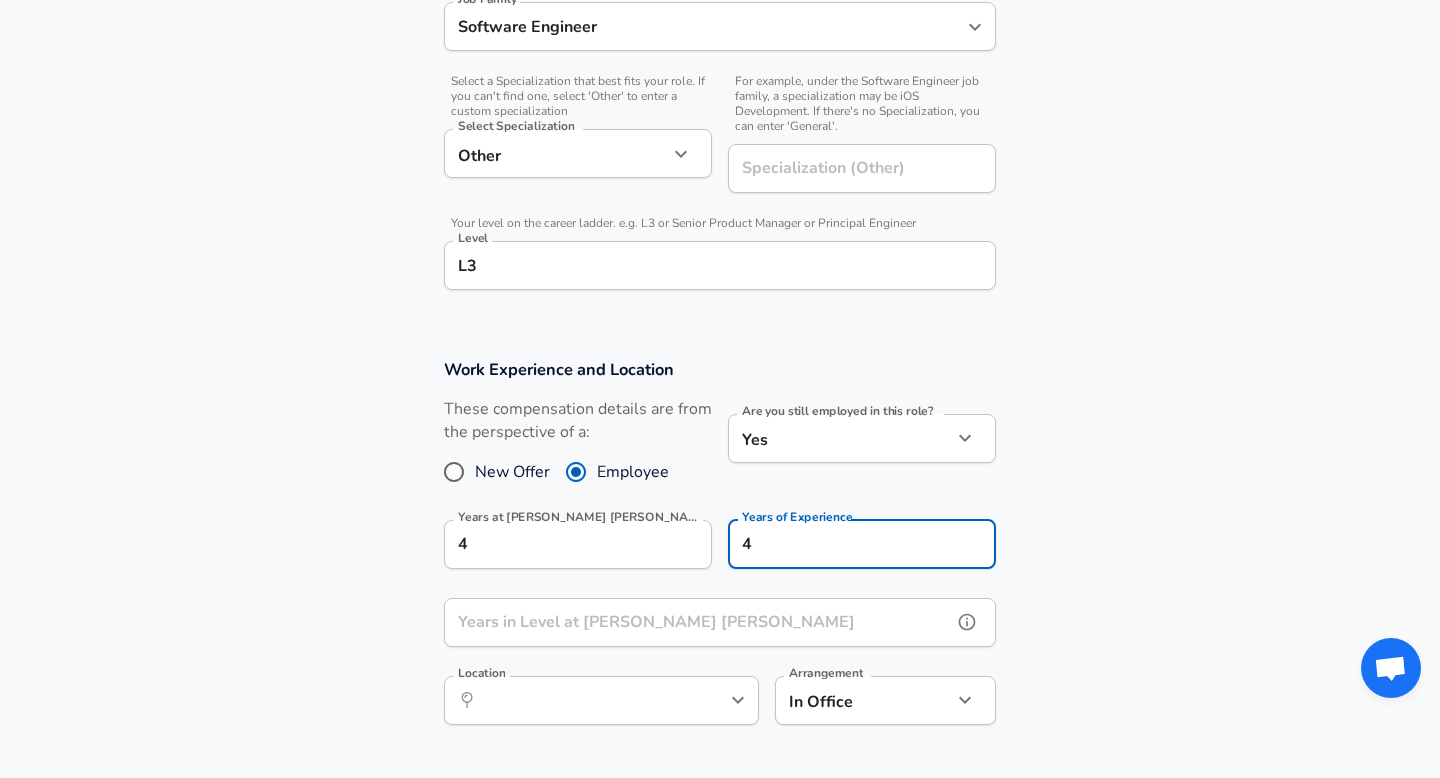 click on "Years in Level at [PERSON_NAME] [PERSON_NAME]" at bounding box center [698, 622] 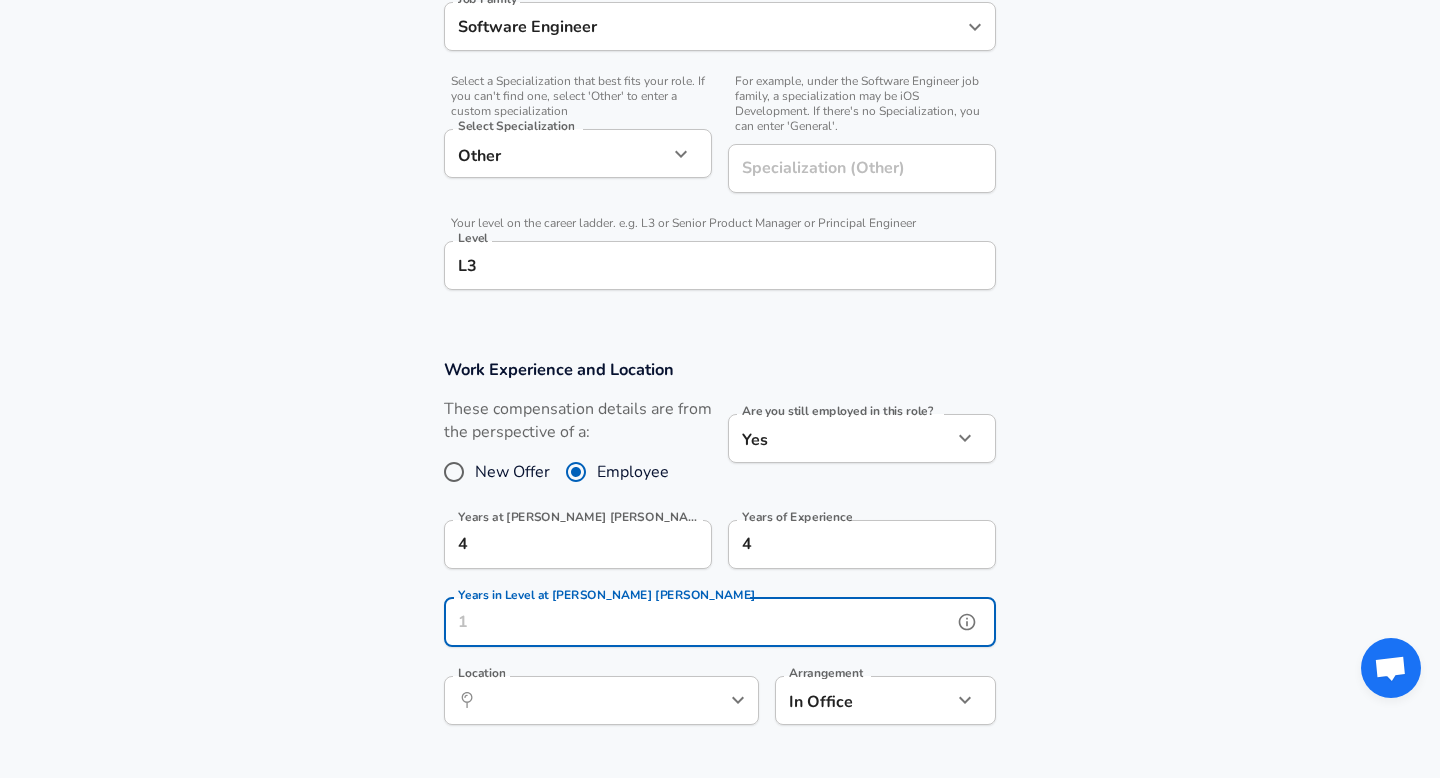 type on "4" 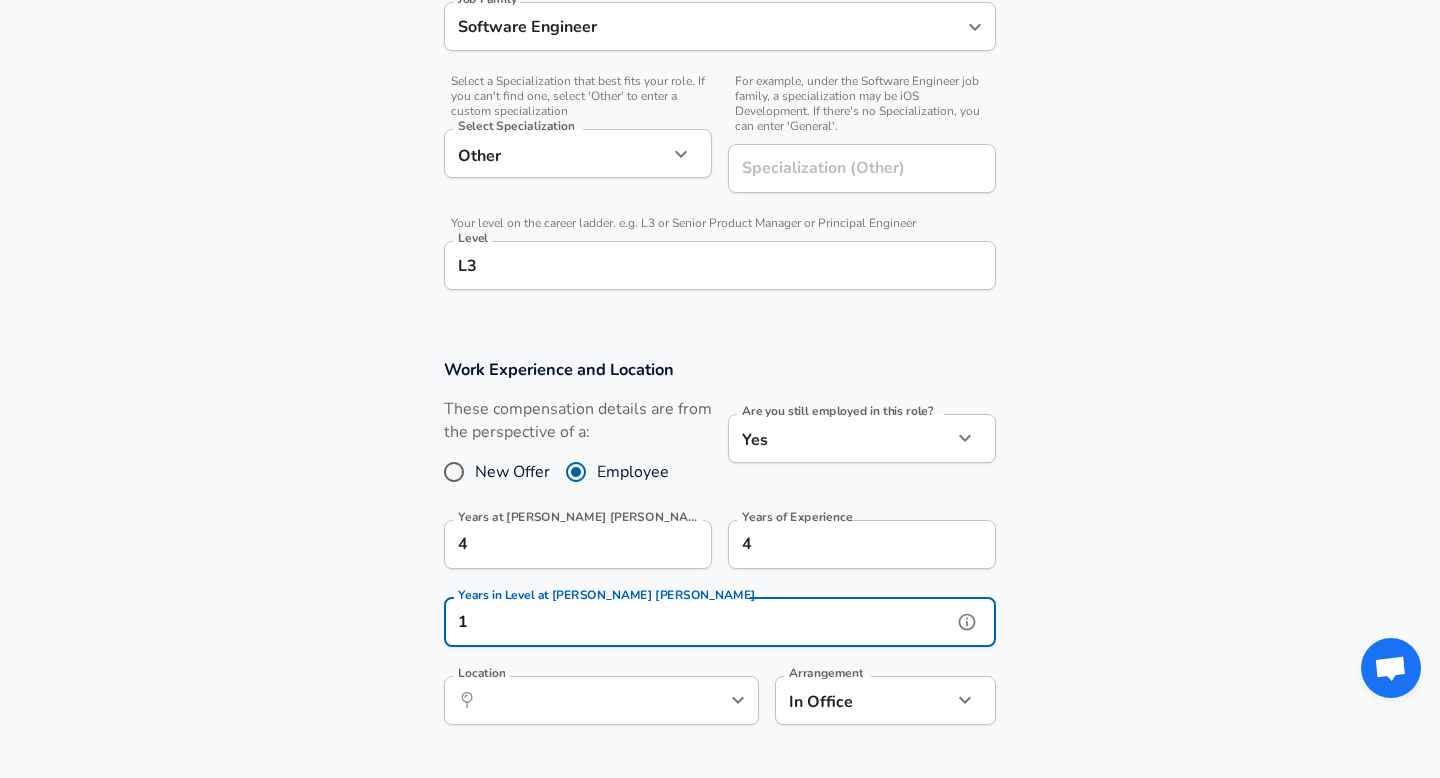 click on "​ Location" at bounding box center (601, 700) 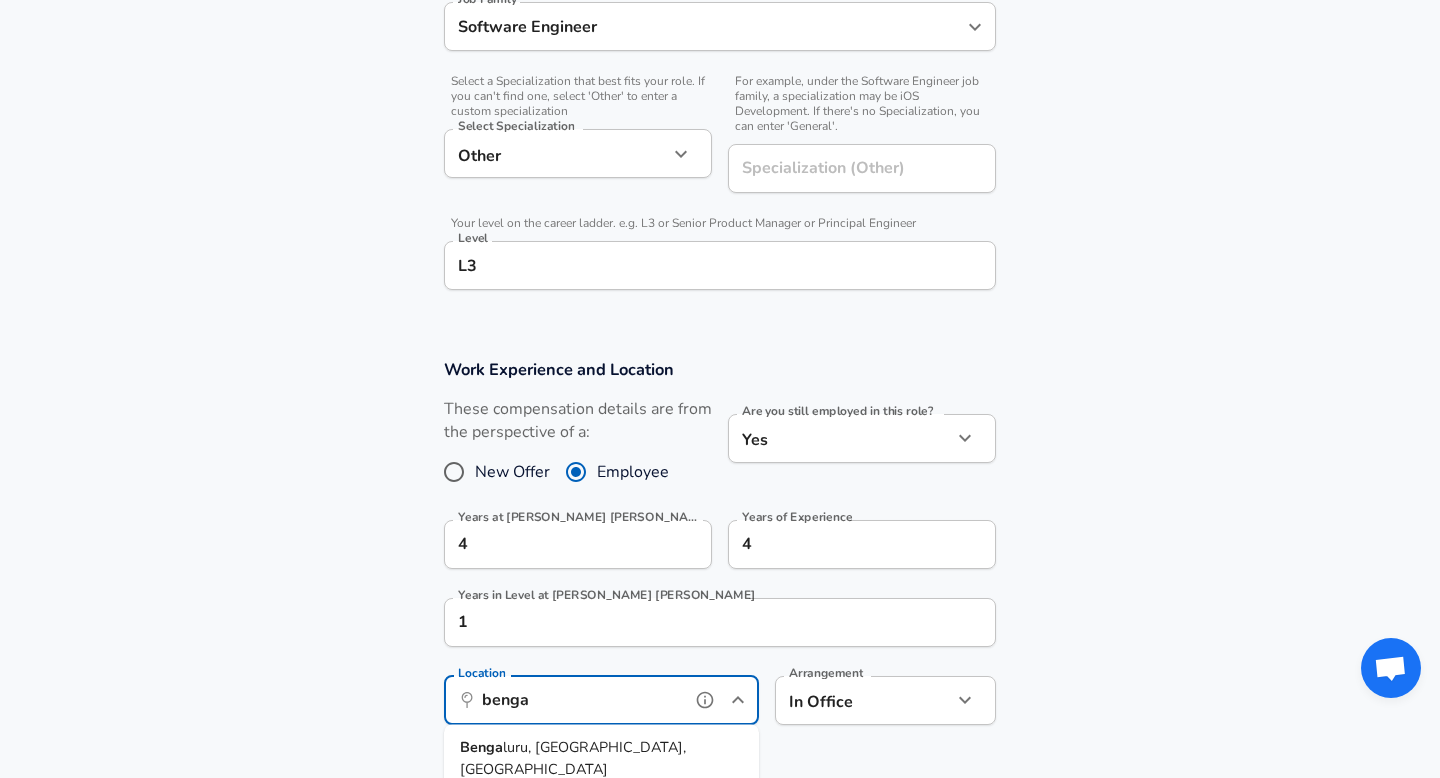 click on "Benga luru, KA, [GEOGRAPHIC_DATA]" at bounding box center (601, 758) 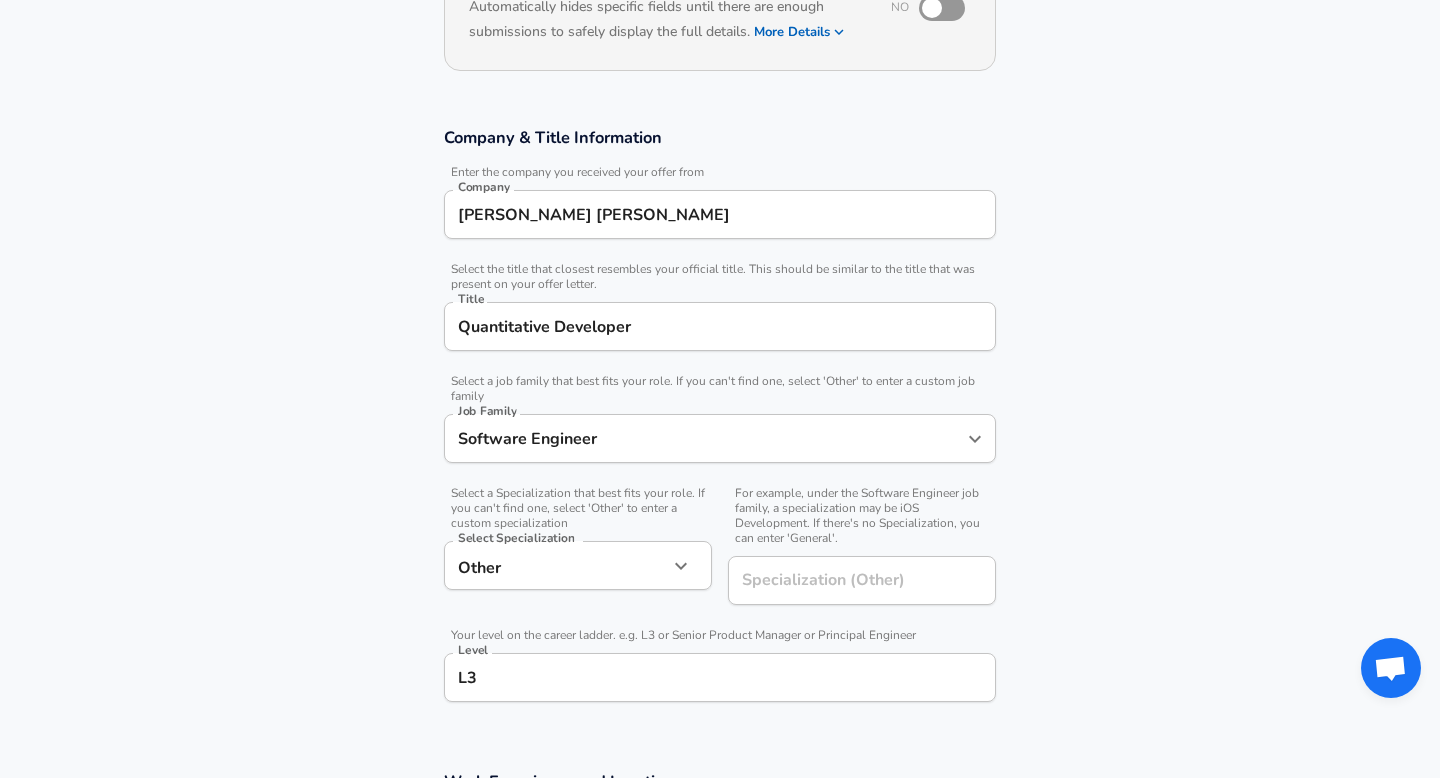 scroll, scrollTop: 771, scrollLeft: 0, axis: vertical 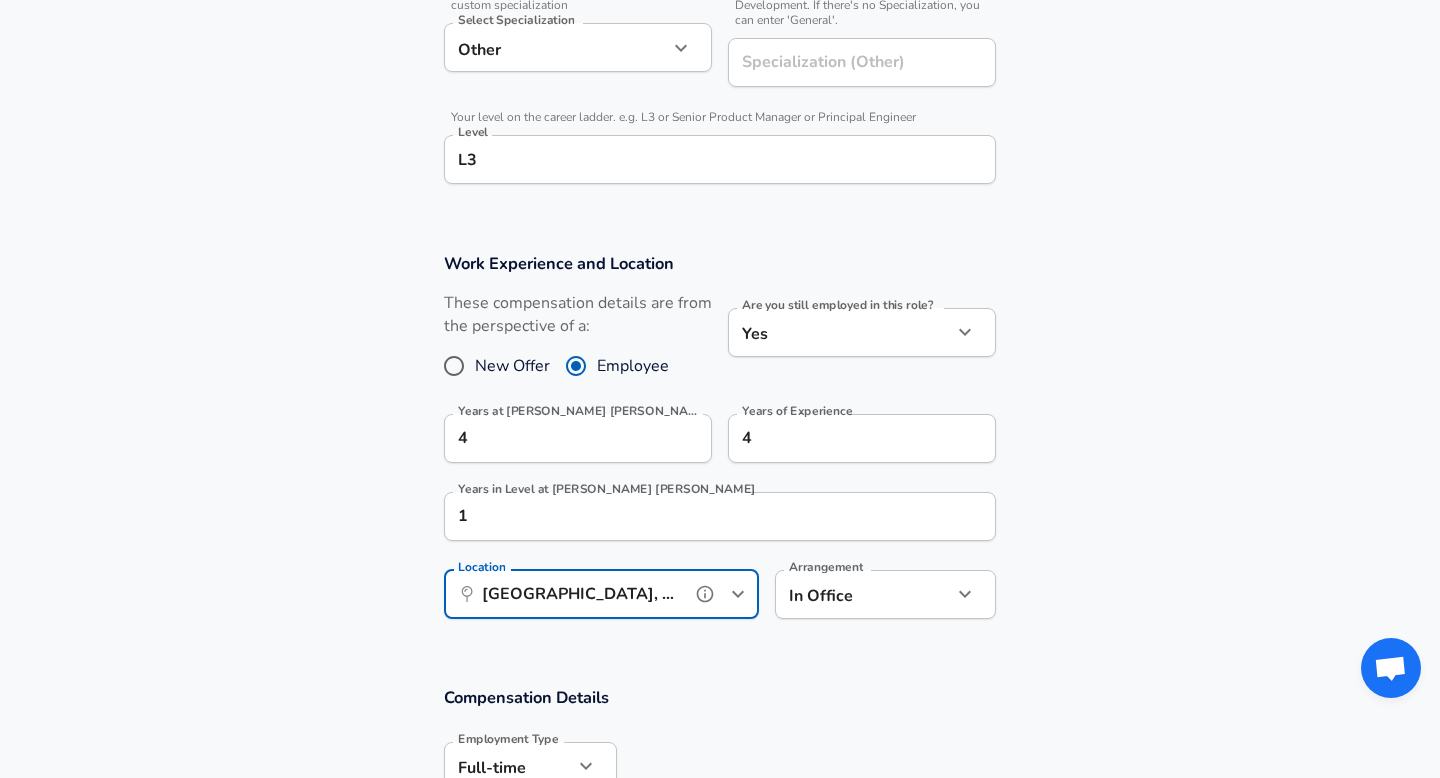 type on "[GEOGRAPHIC_DATA], [GEOGRAPHIC_DATA], [GEOGRAPHIC_DATA]" 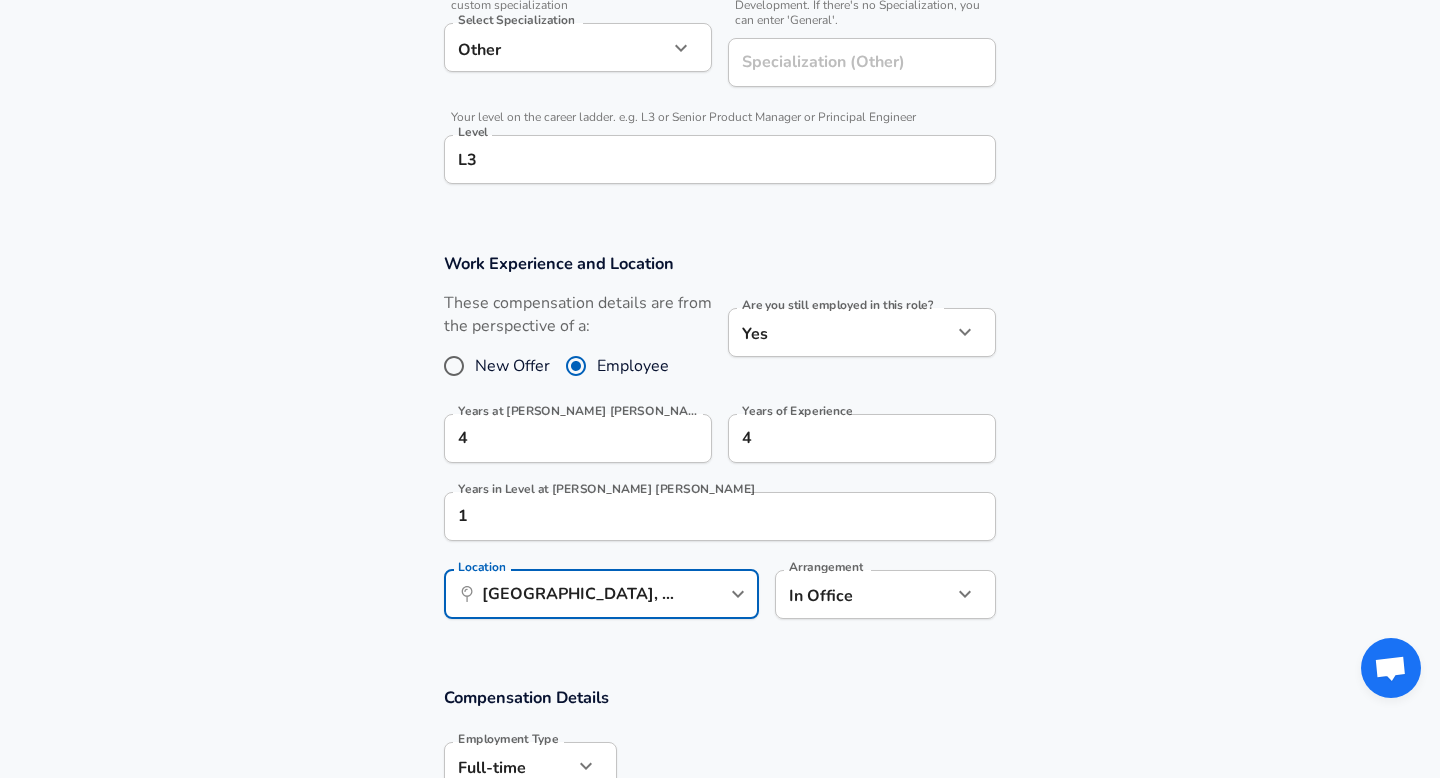 click on "L3" at bounding box center [720, 159] 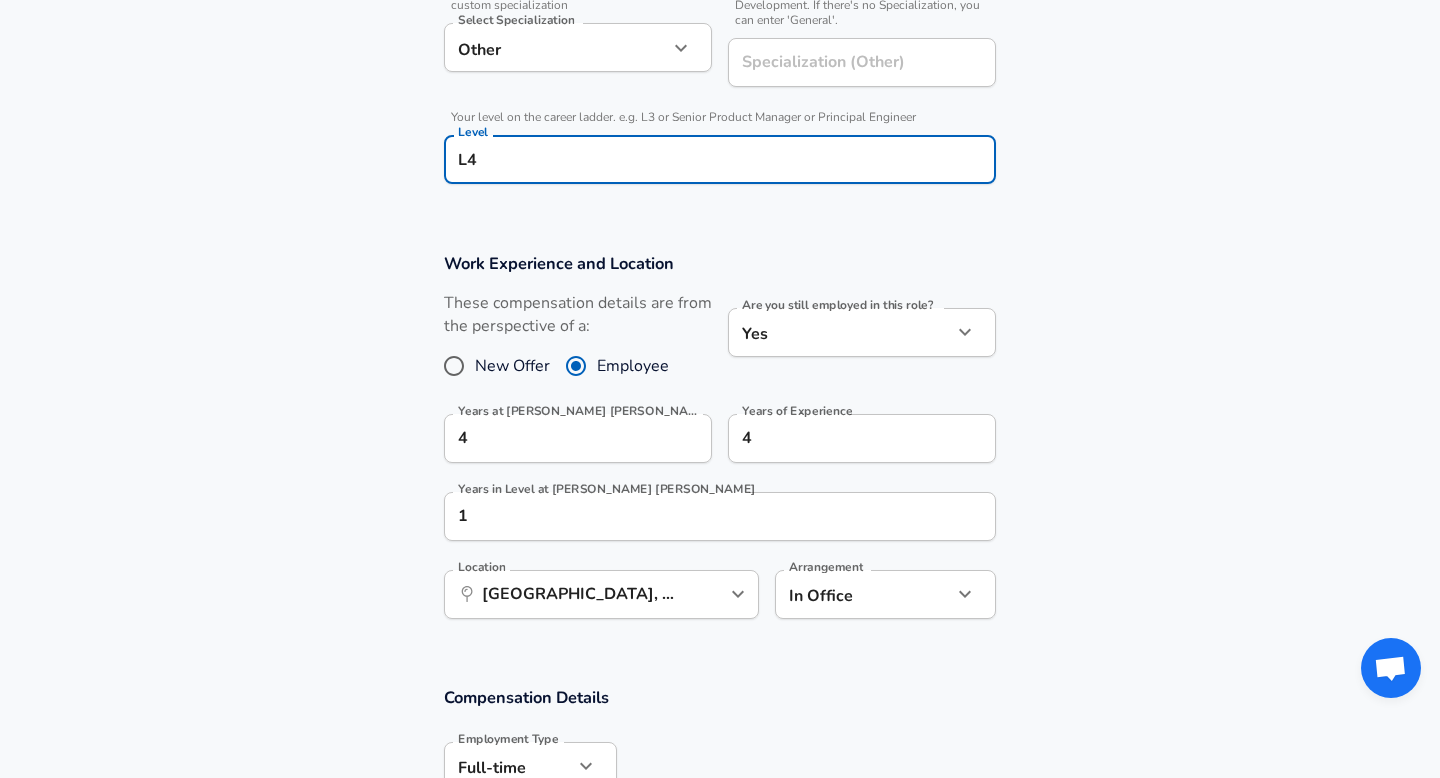 scroll, scrollTop: 0, scrollLeft: 0, axis: both 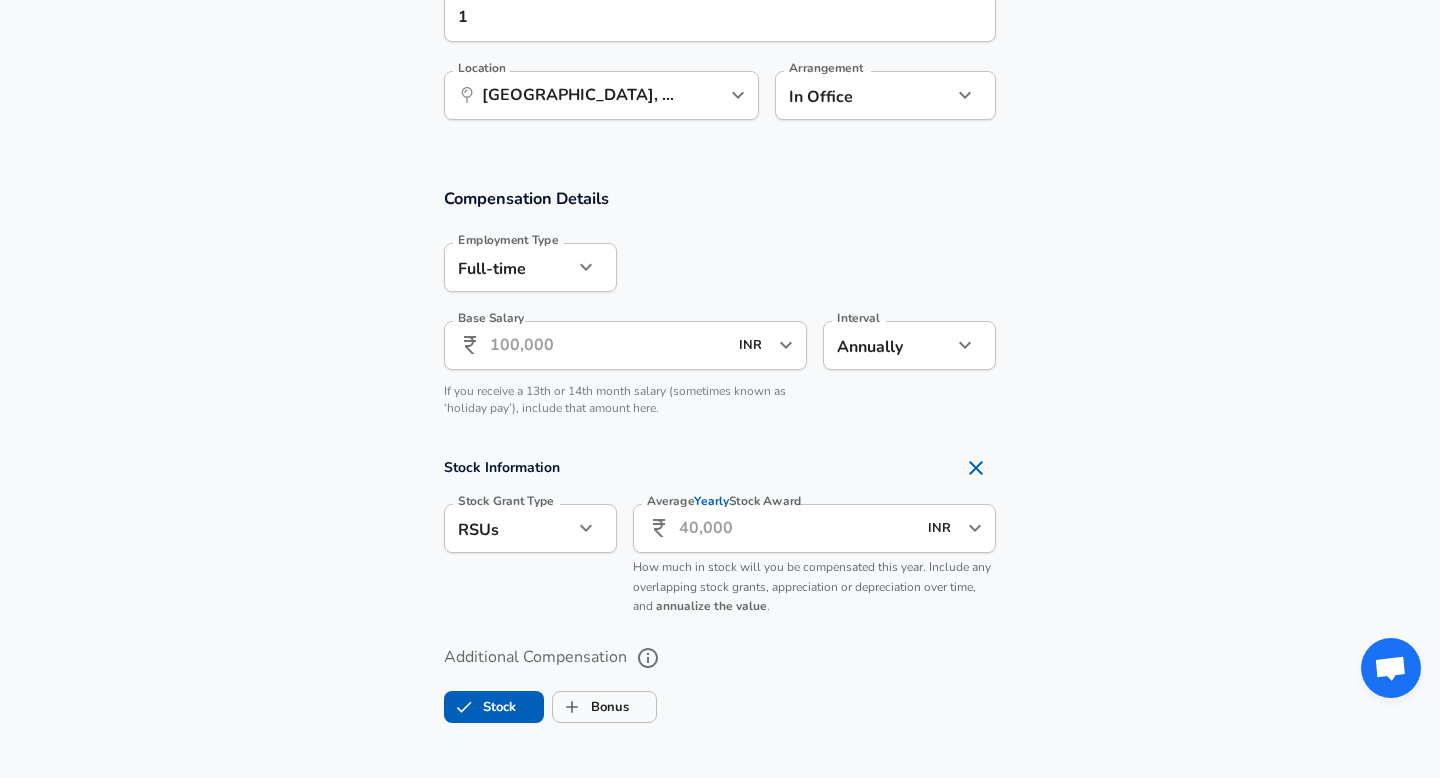 type on "L4" 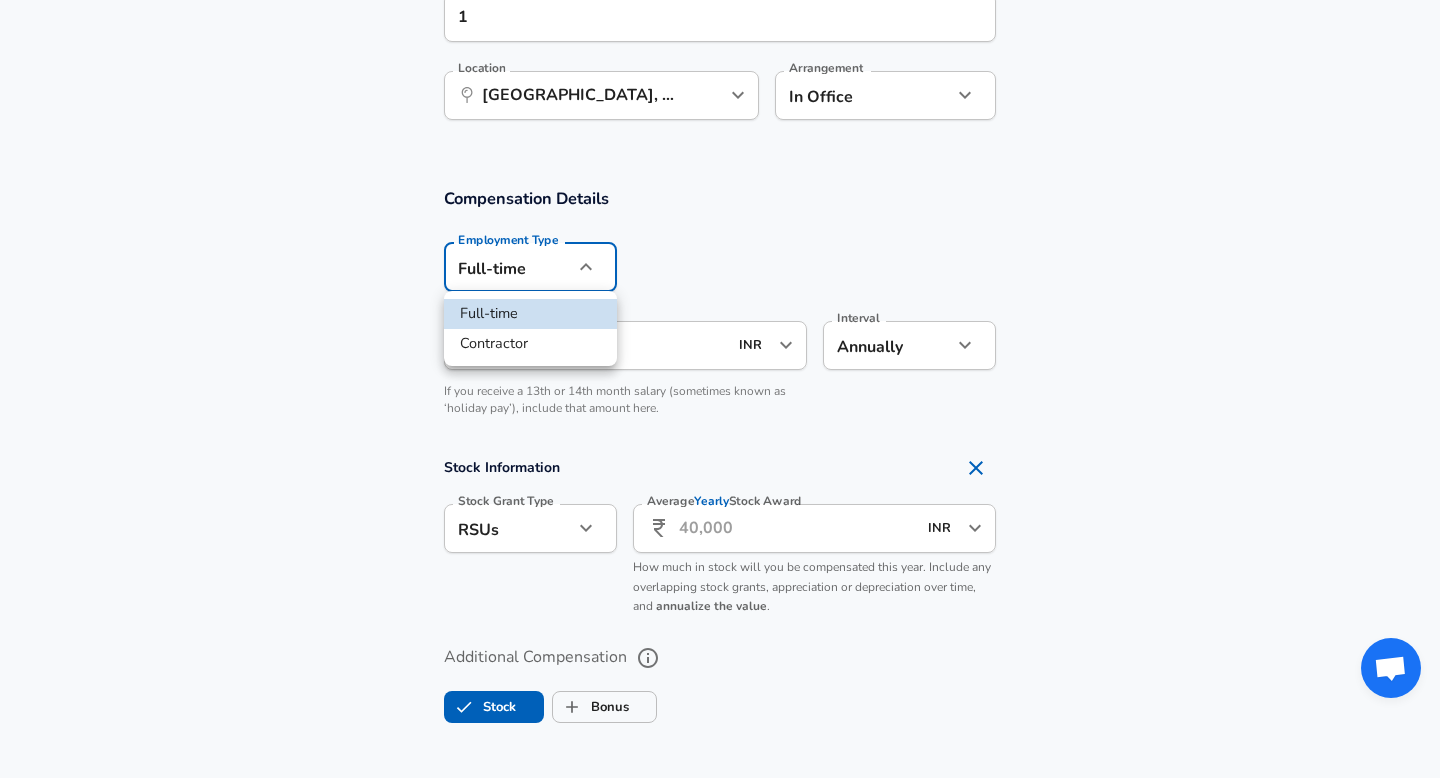 click on "Restart Add Your Salary Upload your offer letter   to verify your submission Enhance Privacy and Anonymity No Automatically hides specific fields until there are enough submissions to safely display the full details.   More Details Based on your submission and the data points that we have already collected, we will automatically hide and anonymize specific fields if there aren't enough data points to remain sufficiently anonymous. Company & Title Information   Enter the company you received your offer from Company [PERSON_NAME] [PERSON_NAME] Company   Select the title that closest resembles your official title. This should be similar to the title that was present on your offer letter. Title Quantitative Developer Title   Select a job family that best fits your role. If you can't find one, select 'Other' to enter a custom job family Job Family Software Engineer Job Family   Select a Specialization that best fits your role. If you can't find one, select 'Other' to enter a custom specialization Select Specialization Other" at bounding box center [720, -881] 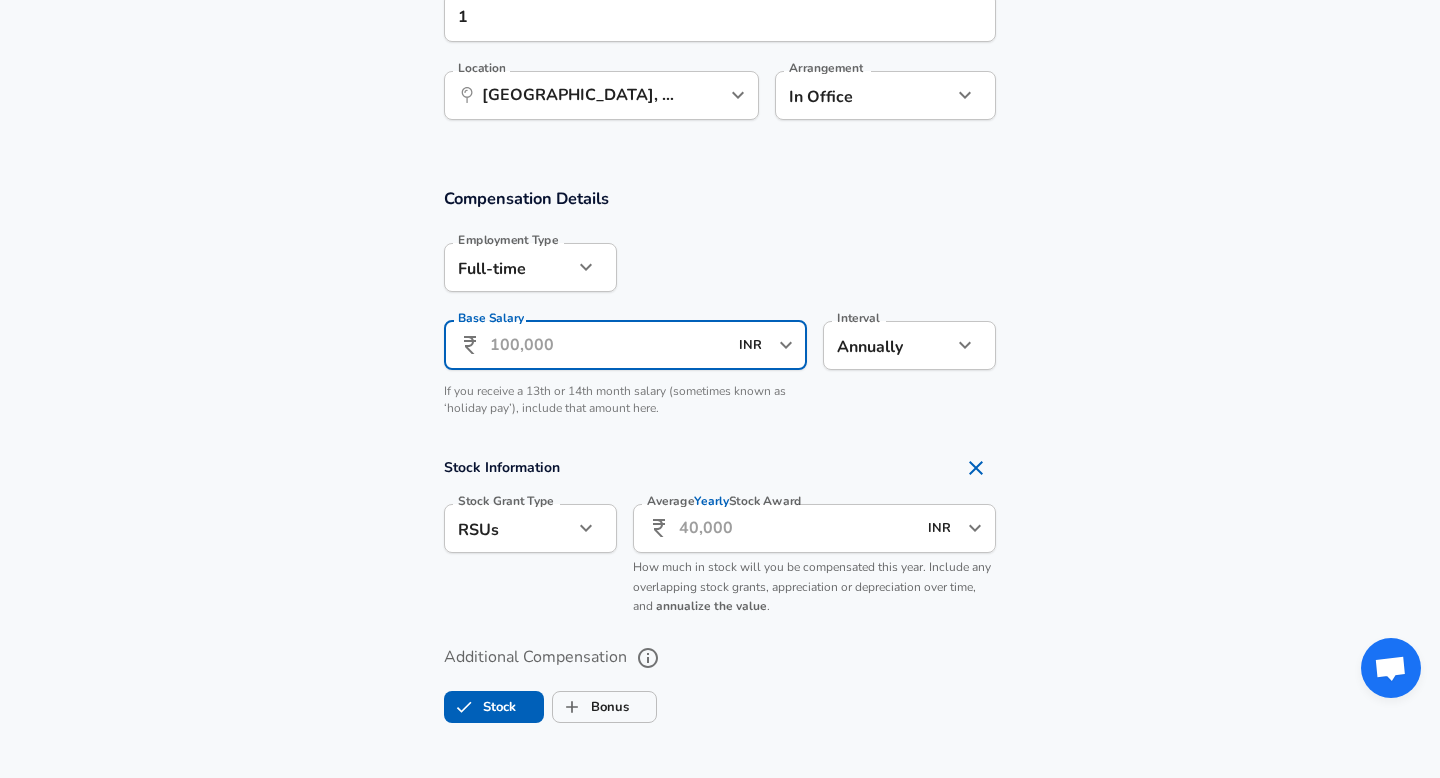 click on "Base Salary" at bounding box center [608, 345] 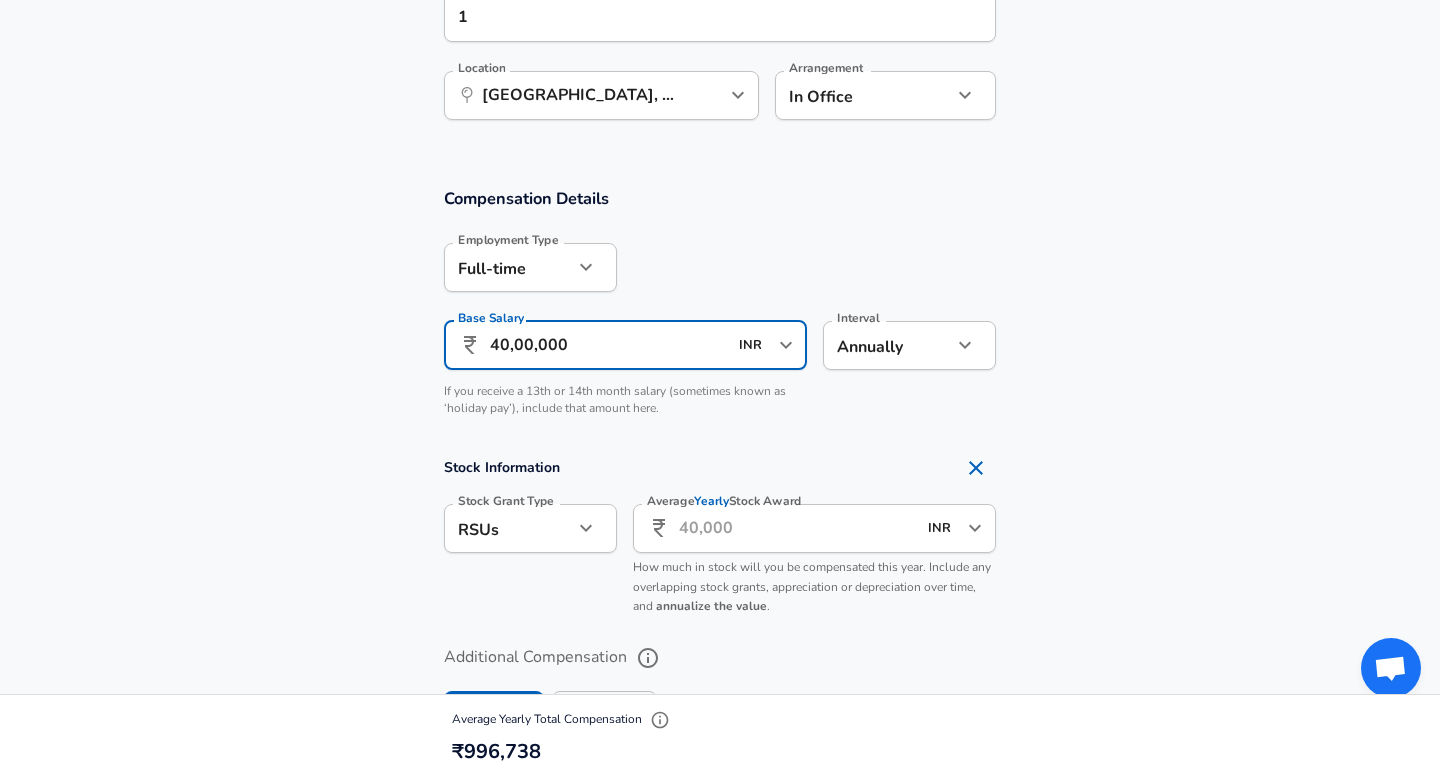 type on "40,00,000" 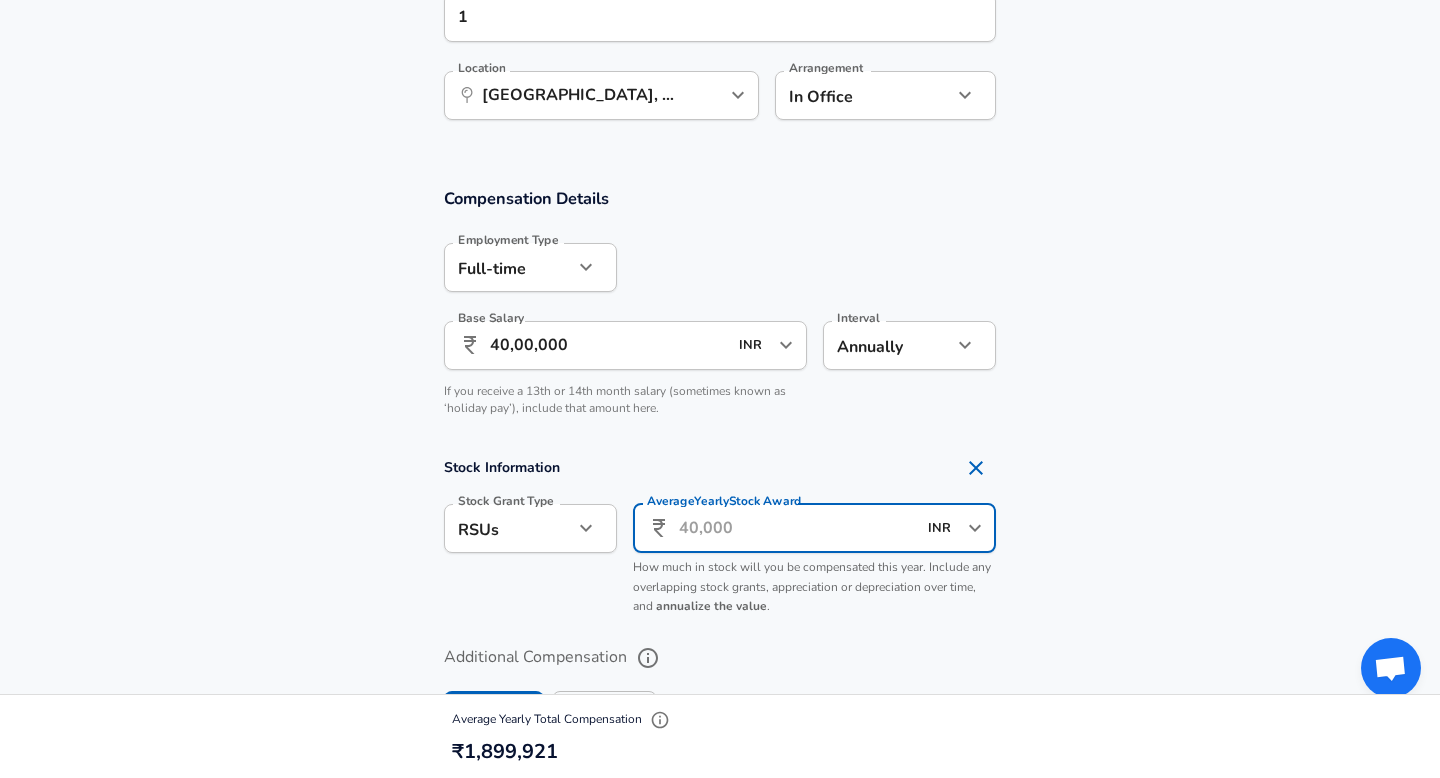 click on "Average  Yearly  Stock Award" at bounding box center [797, 528] 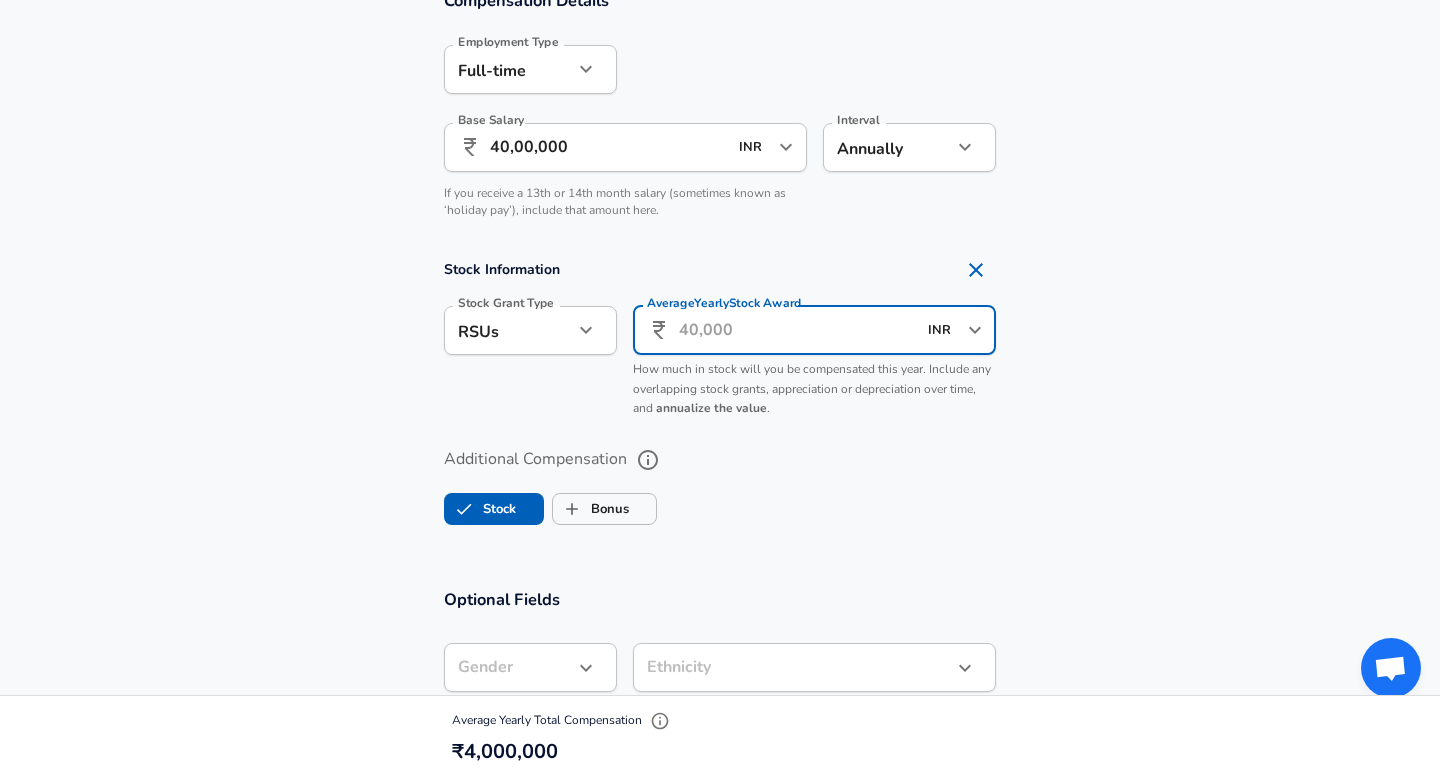 scroll, scrollTop: 1605, scrollLeft: 0, axis: vertical 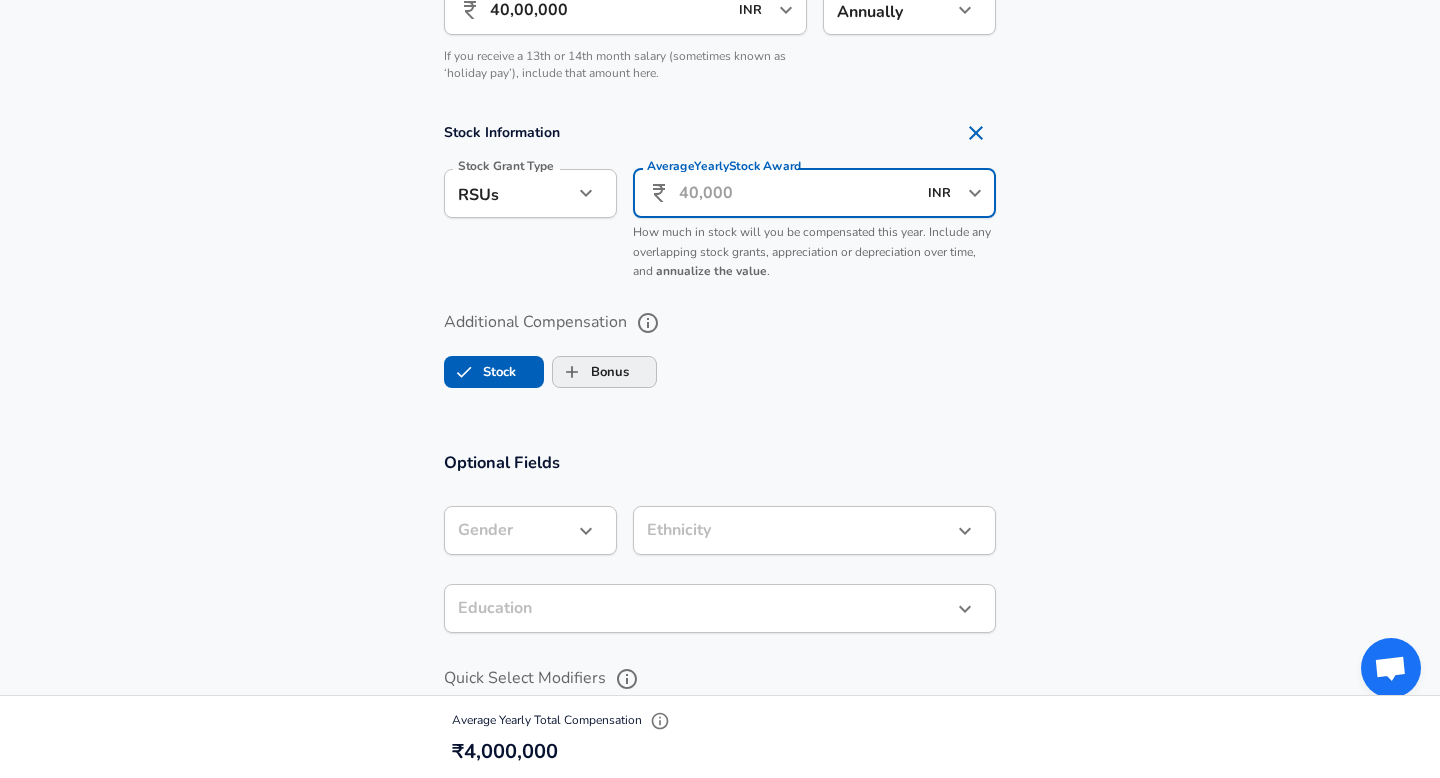 click on "Bonus" at bounding box center [591, 372] 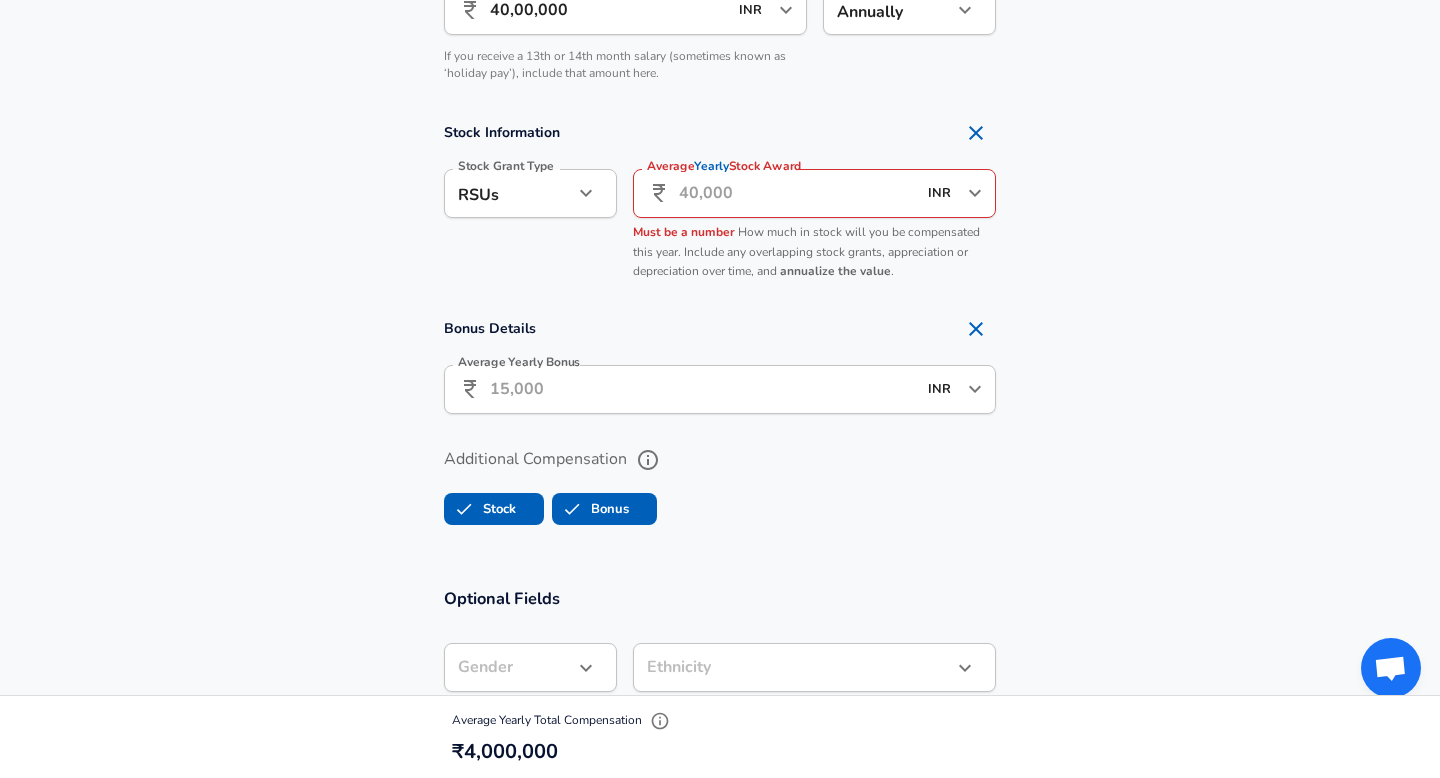 click on "Average Yearly Bonus" at bounding box center (703, 389) 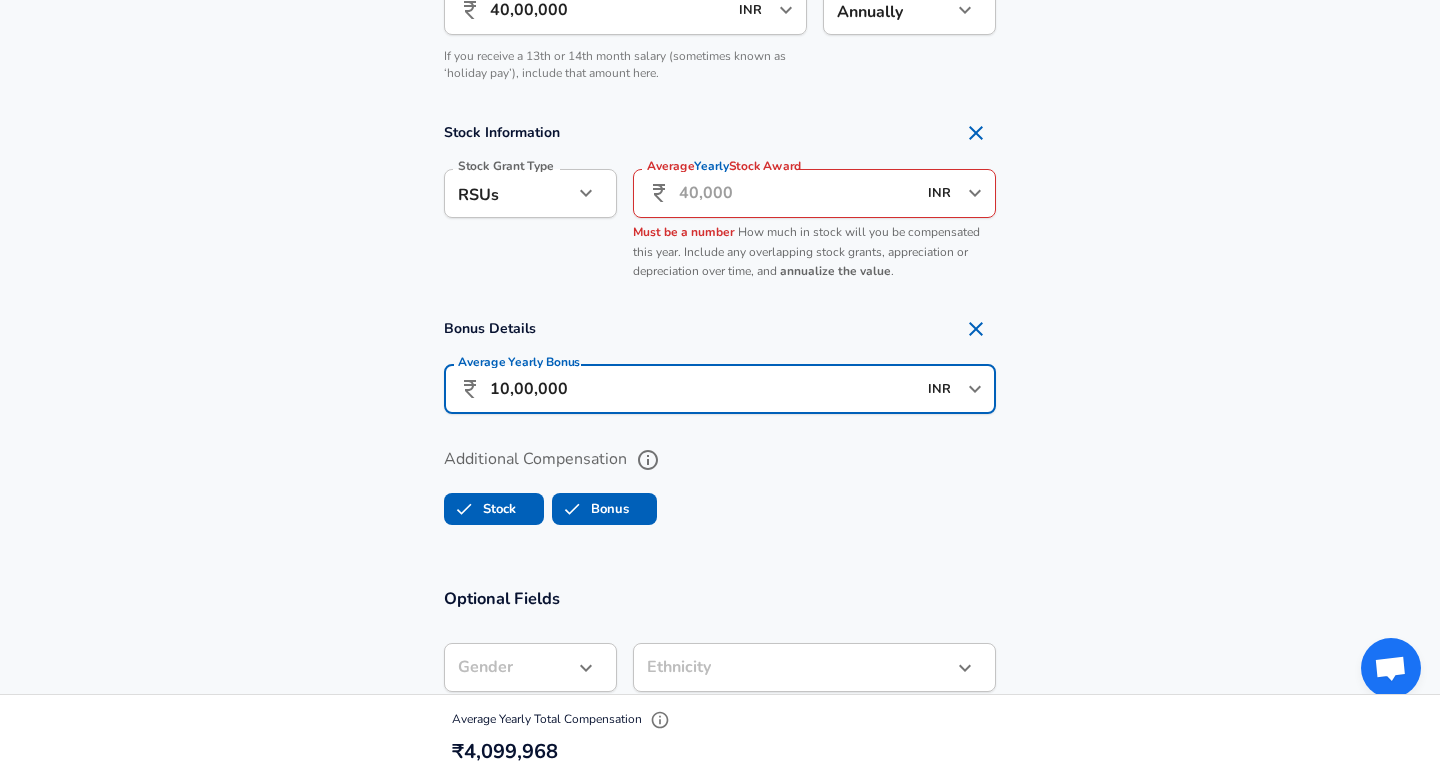 scroll, scrollTop: 0, scrollLeft: 0, axis: both 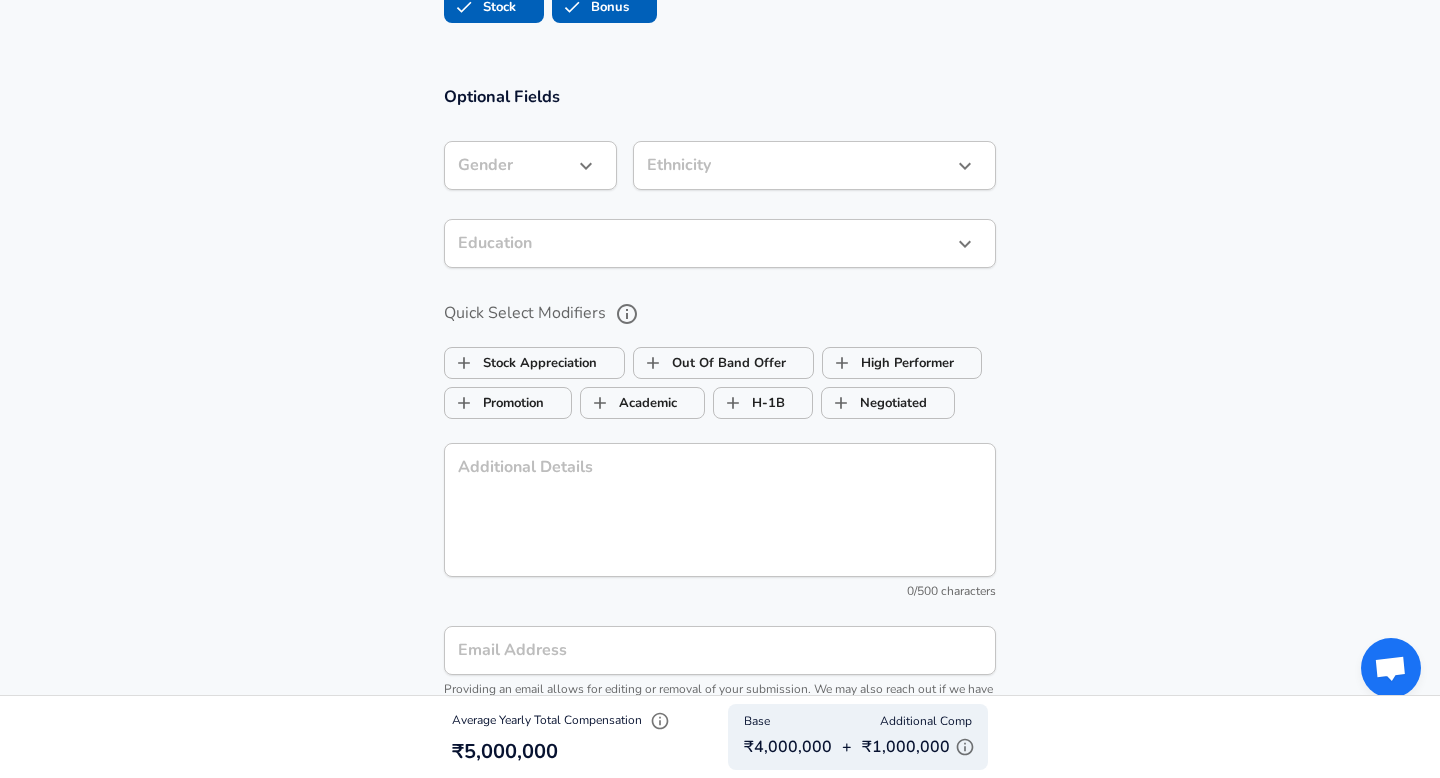 type on "10,00,000" 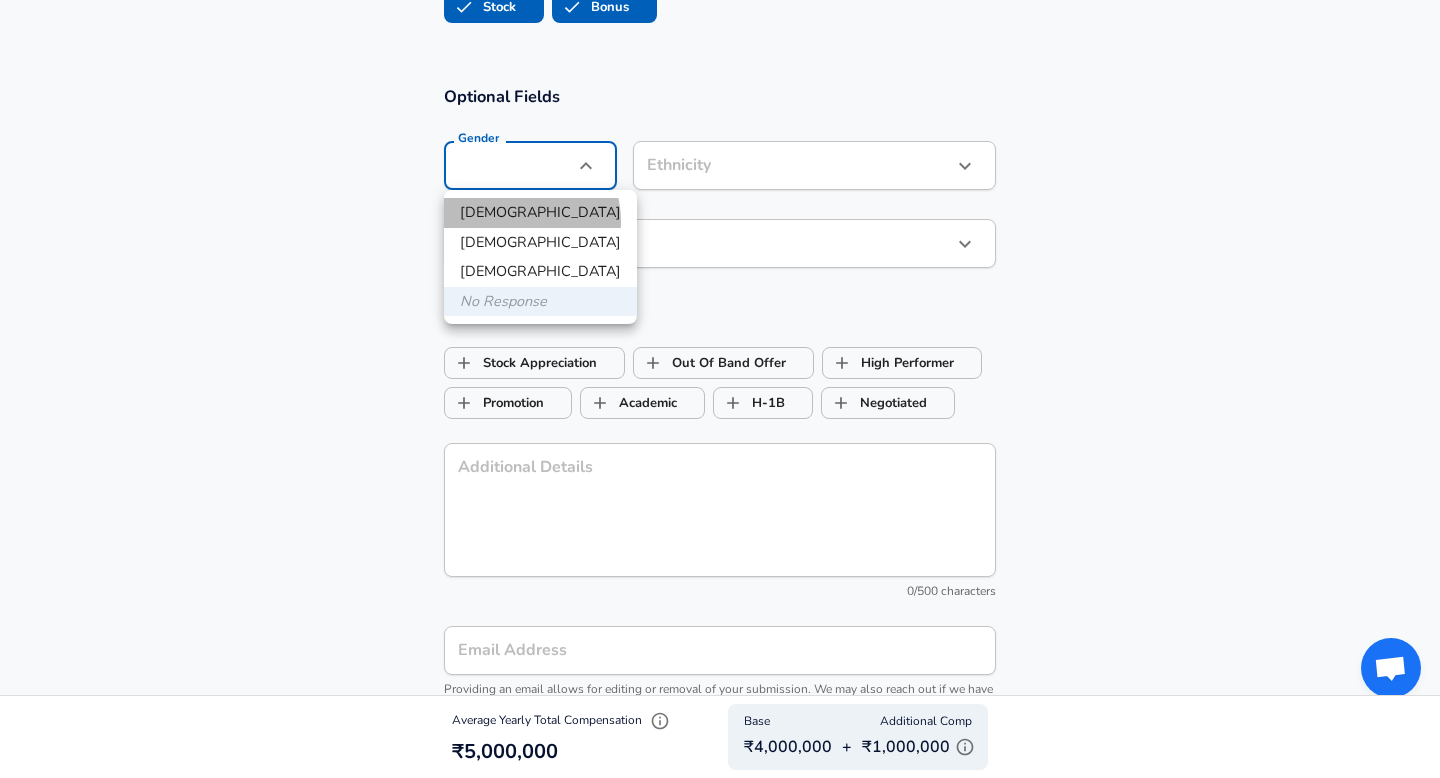 click on "[DEMOGRAPHIC_DATA]" at bounding box center [540, 213] 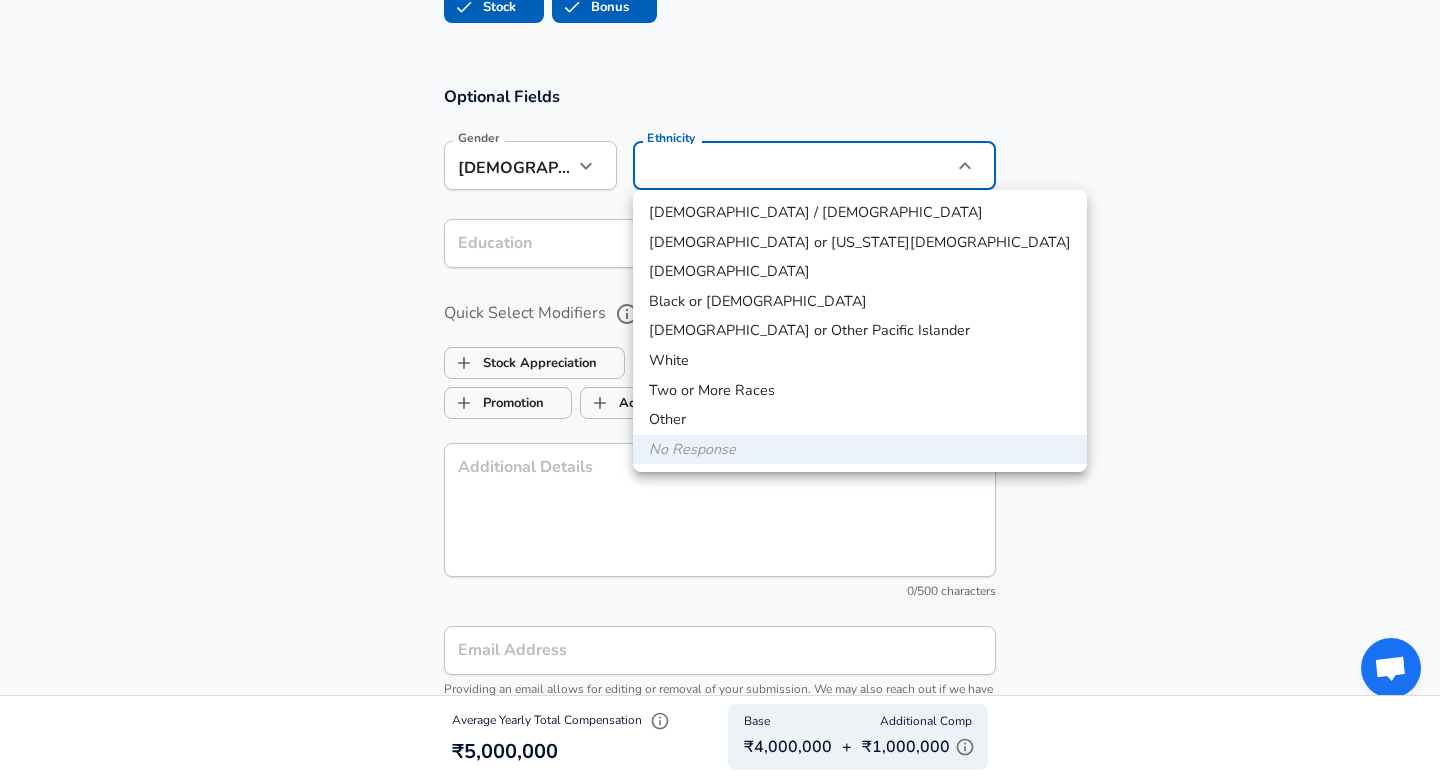 click on "Restart Add Your Salary Upload your offer letter   to verify your submission Enhance Privacy and Anonymity No Automatically hides specific fields until there are enough submissions to safely display the full details.   More Details Based on your submission and the data points that we have already collected, we will automatically hide and anonymize specific fields if there aren't enough data points to remain sufficiently anonymous. Company & Title Information   Enter the company you received your offer from Company [PERSON_NAME] [PERSON_NAME] Company   Select the title that closest resembles your official title. This should be similar to the title that was present on your offer letter. Title Quantitative Developer Title   Select a job family that best fits your role. If you can't find one, select 'Other' to enter a custom job family Job Family Software Engineer Job Family   Select a Specialization that best fits your role. If you can't find one, select 'Other' to enter a custom specialization Select Specialization Other" at bounding box center (720, -1718) 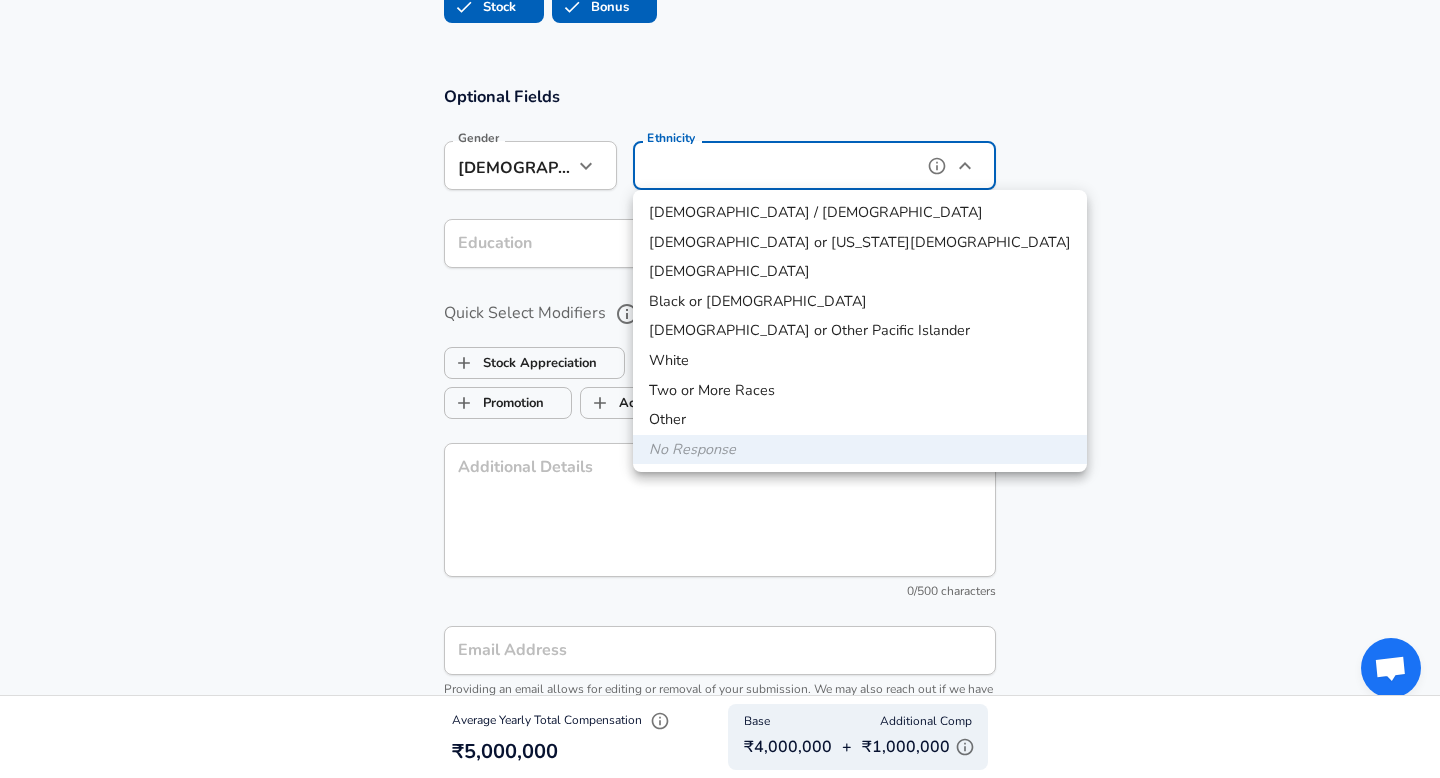 type on "[DEMOGRAPHIC_DATA]" 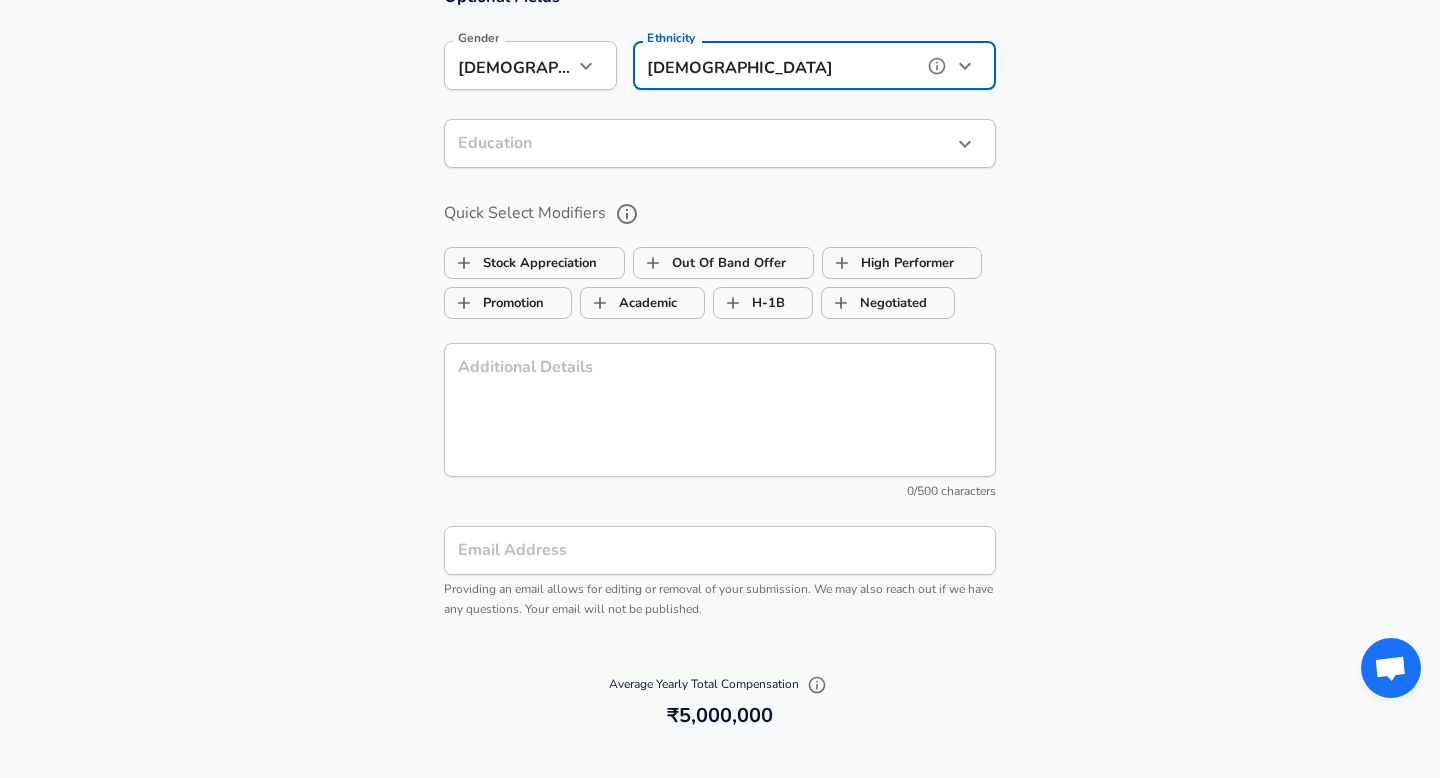 scroll, scrollTop: 2238, scrollLeft: 0, axis: vertical 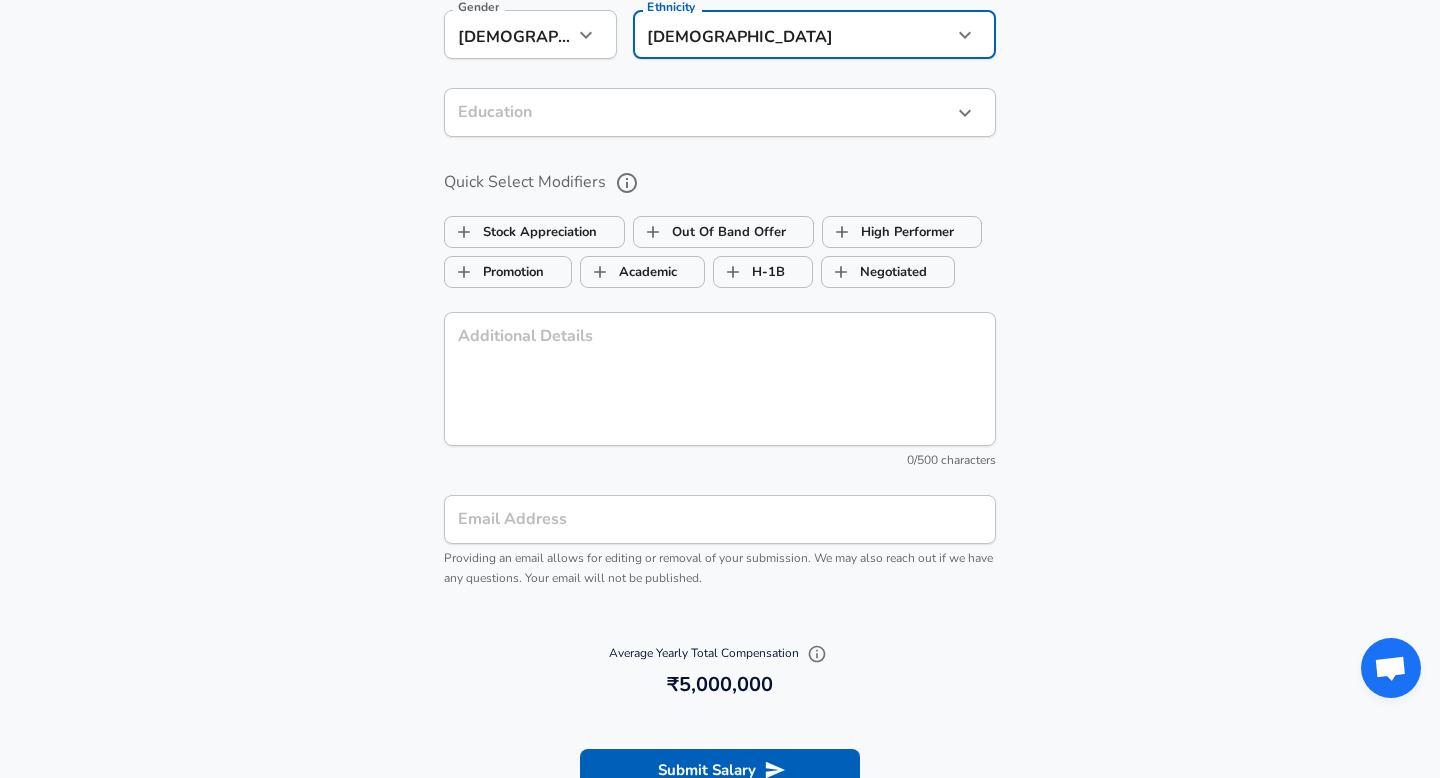 click on "Restart Add Your Salary Upload your offer letter   to verify your submission Enhance Privacy and Anonymity No Automatically hides specific fields until there are enough submissions to safely display the full details.   More Details Based on your submission and the data points that we have already collected, we will automatically hide and anonymize specific fields if there aren't enough data points to remain sufficiently anonymous. Company & Title Information   Enter the company you received your offer from Company [PERSON_NAME] [PERSON_NAME] Company   Select the title that closest resembles your official title. This should be similar to the title that was present on your offer letter. Title Quantitative Developer Title   Select a job family that best fits your role. If you can't find one, select 'Other' to enter a custom job family Job Family Software Engineer Job Family   Select a Specialization that best fits your role. If you can't find one, select 'Other' to enter a custom specialization Select Specialization Other" at bounding box center [720, -1849] 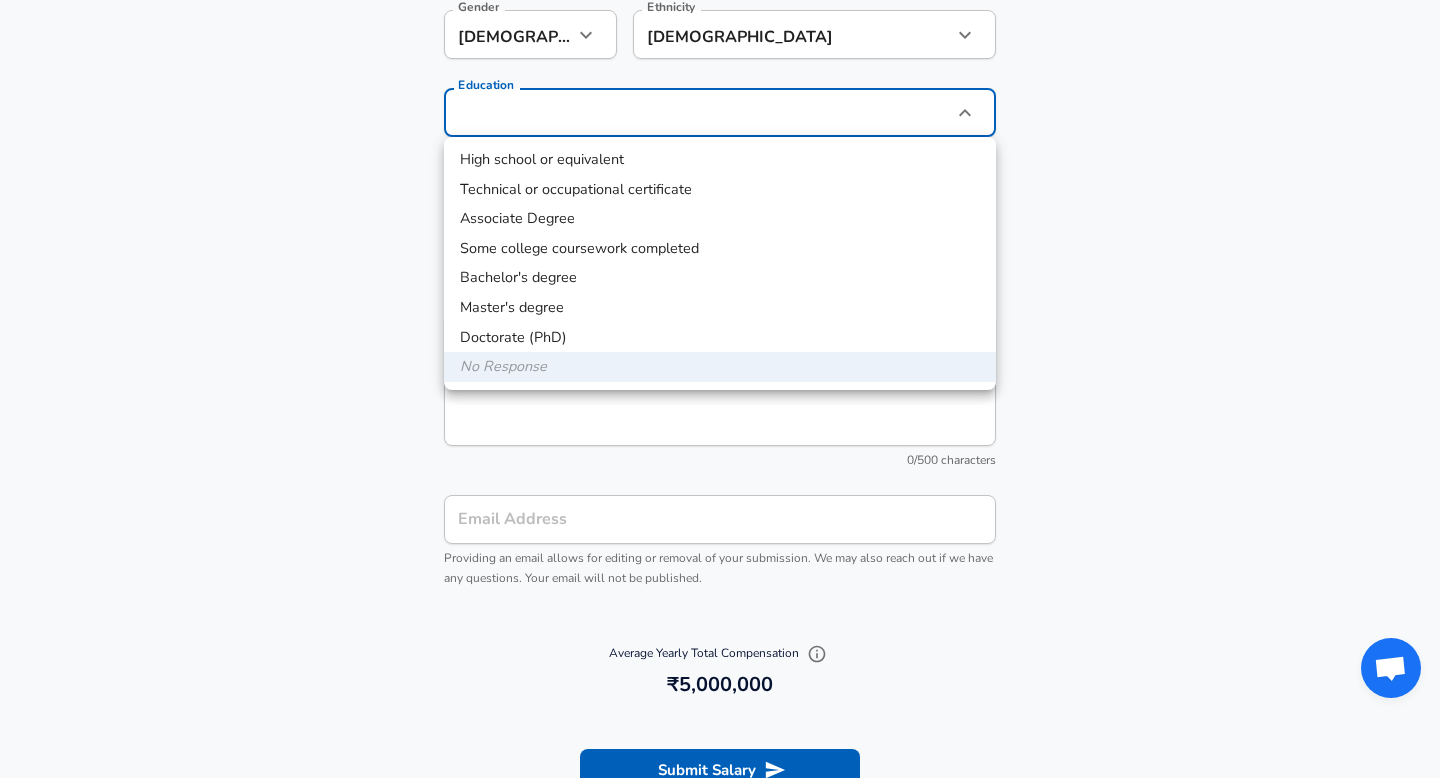 click at bounding box center (720, 389) 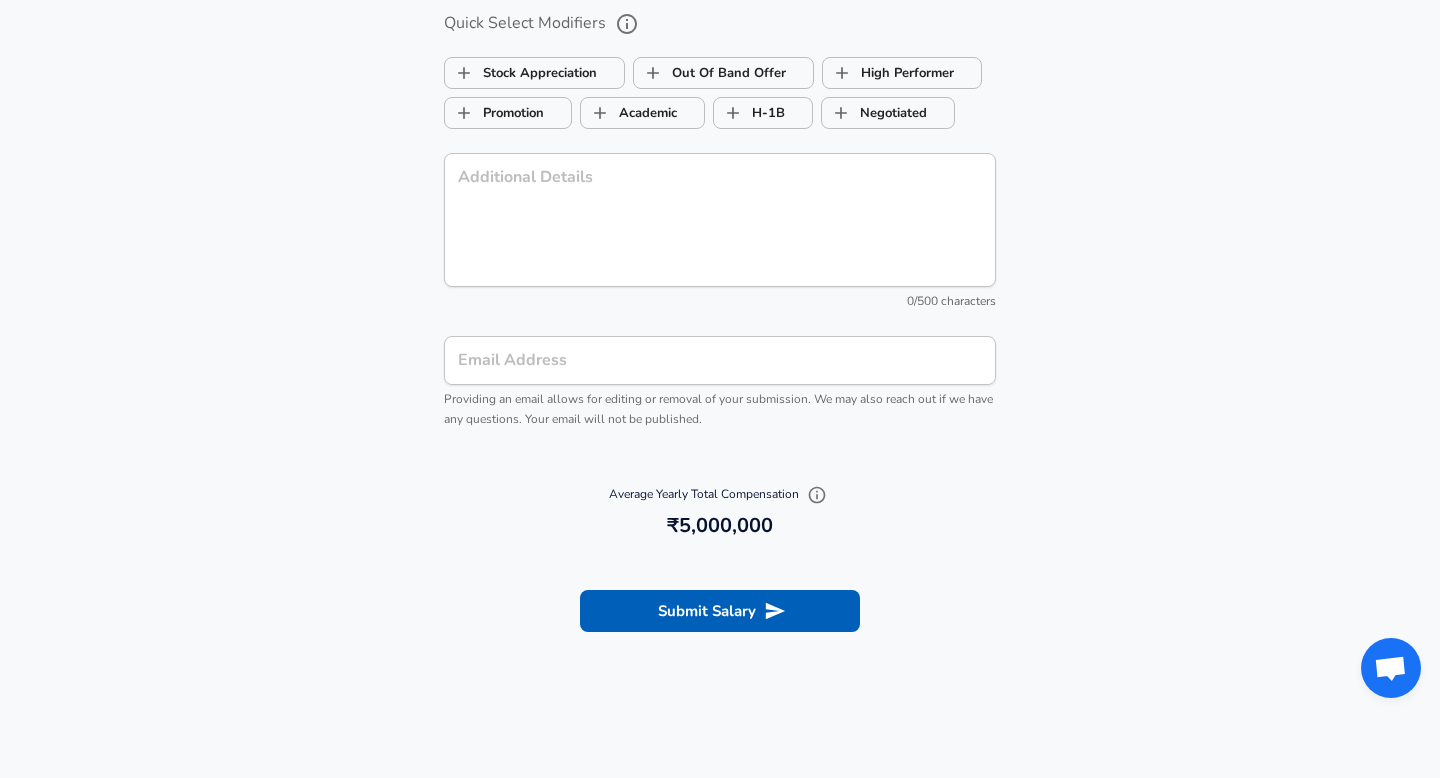 scroll, scrollTop: 2566, scrollLeft: 0, axis: vertical 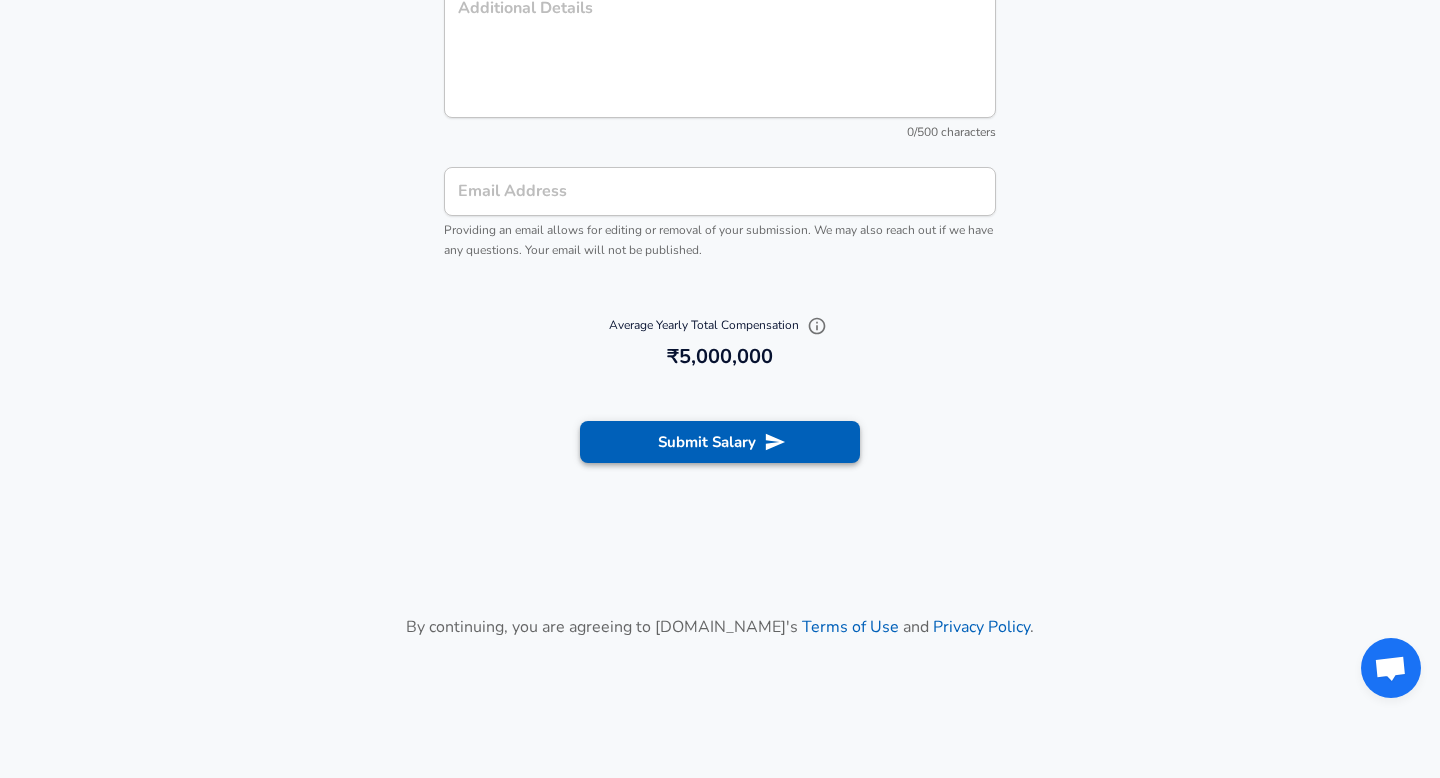 click on "Submit Salary" at bounding box center [720, 442] 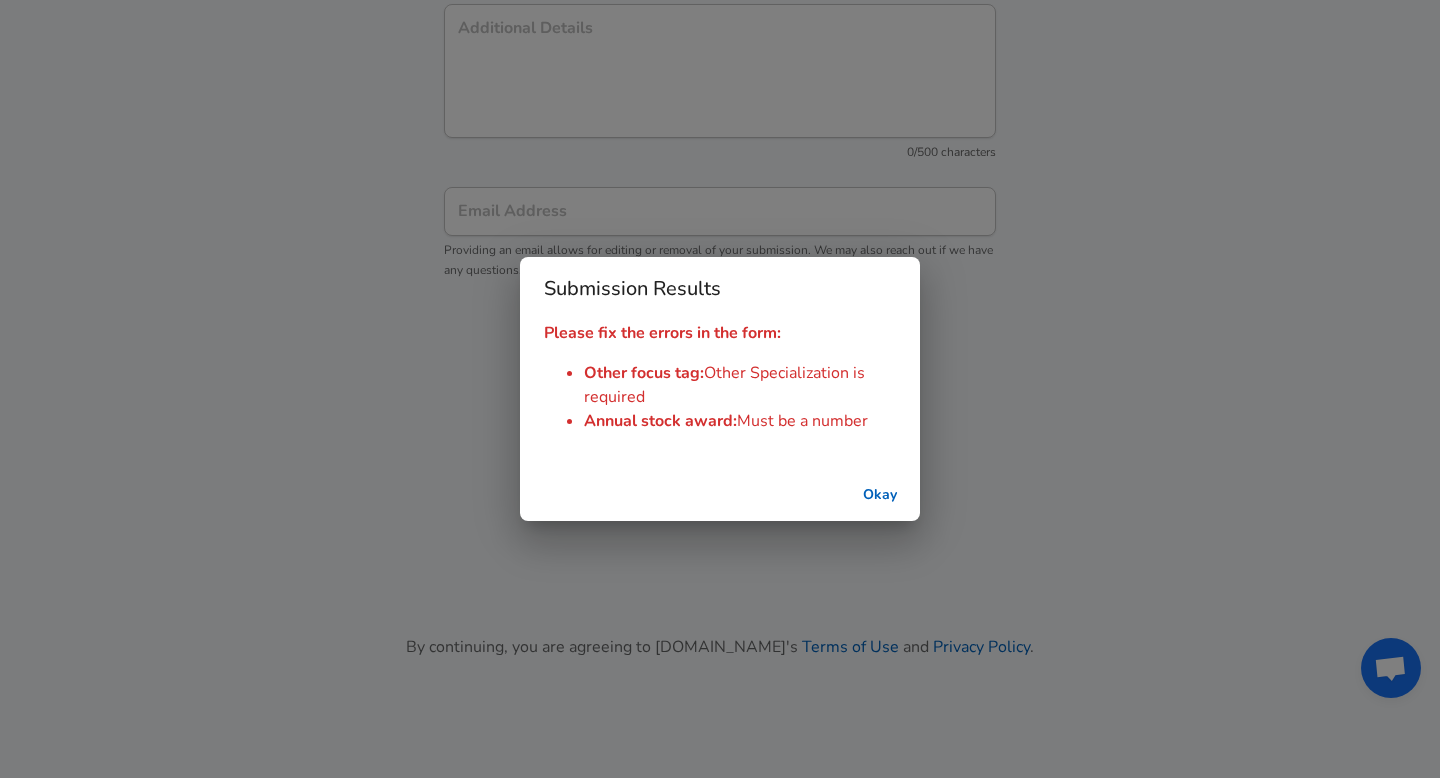 scroll, scrollTop: 2586, scrollLeft: 0, axis: vertical 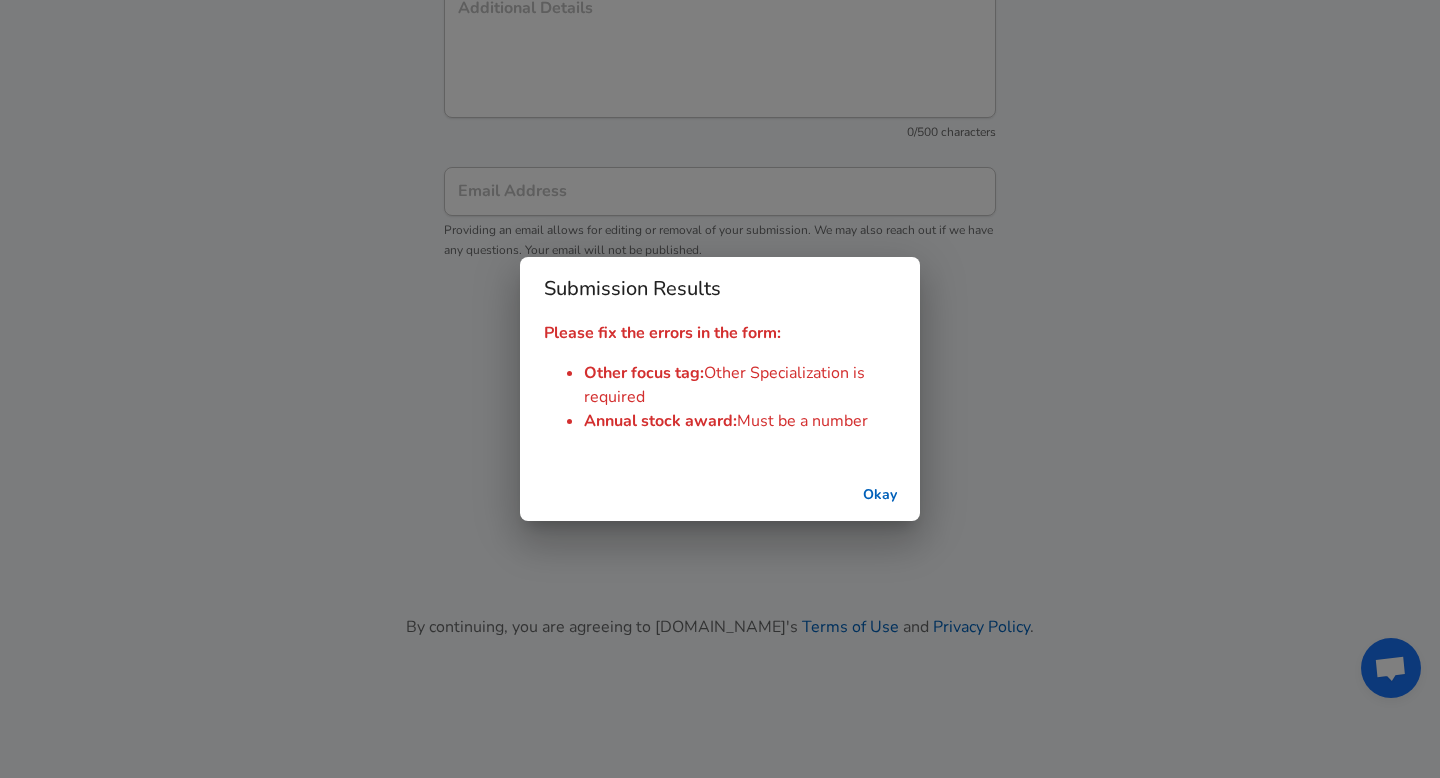 click on "Okay" at bounding box center [880, 495] 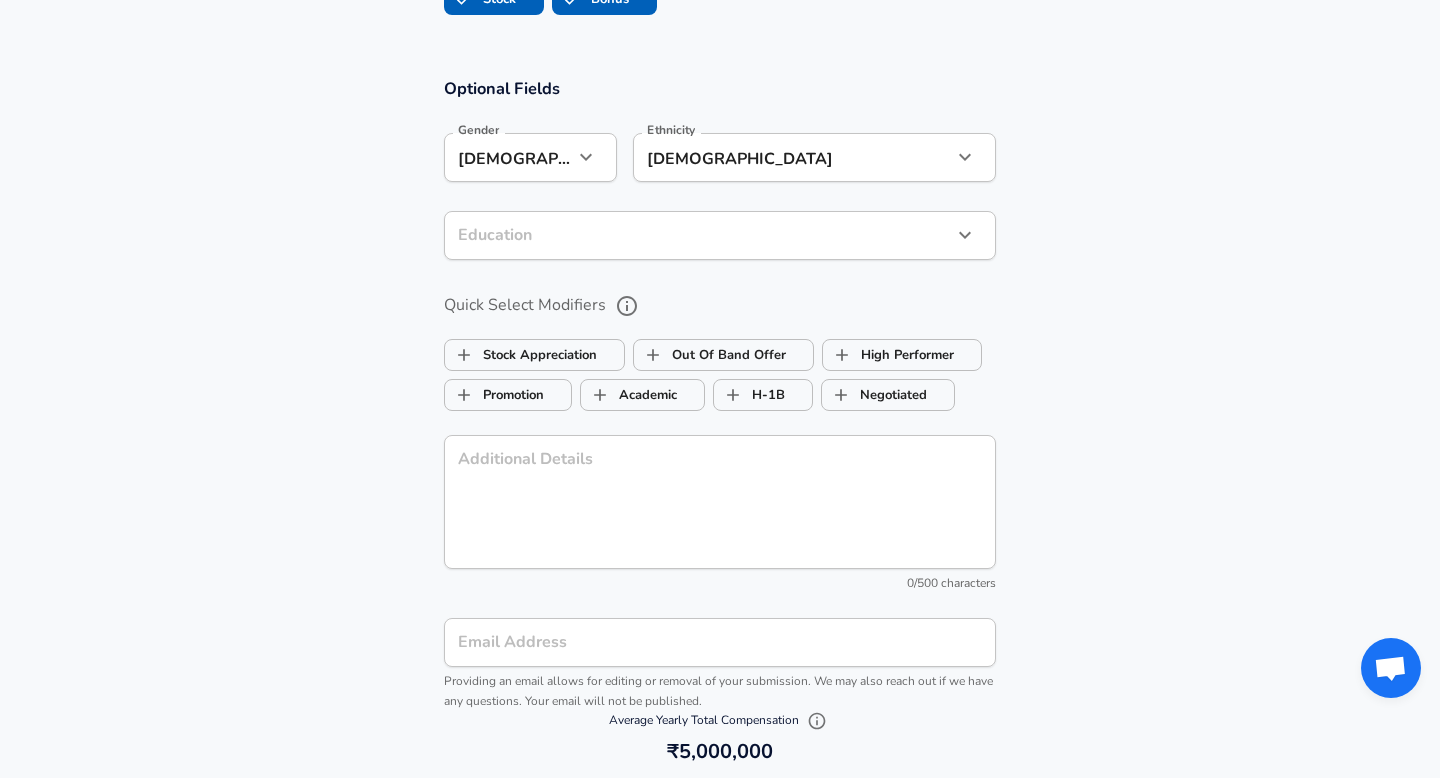scroll, scrollTop: 1995, scrollLeft: 0, axis: vertical 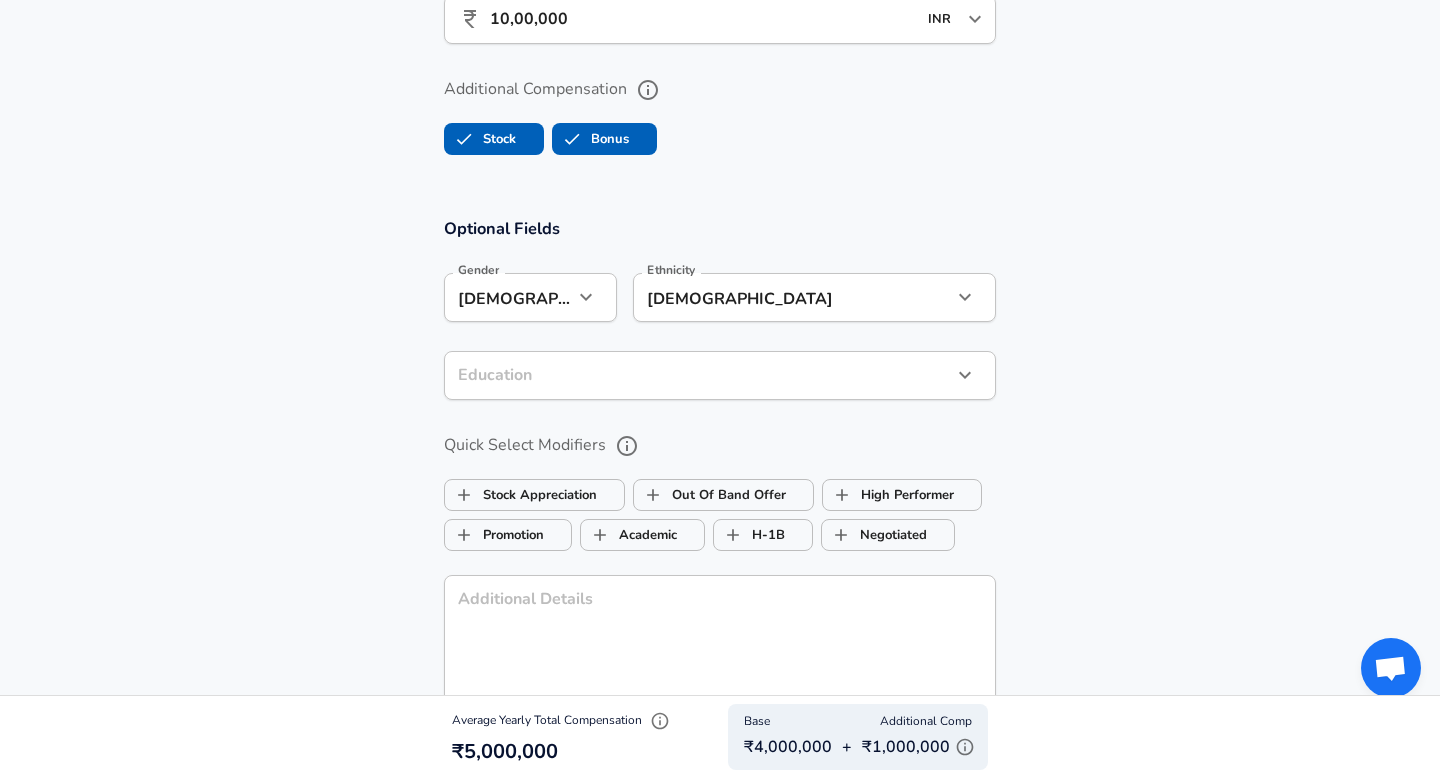 click on "Restart Add Your Salary Upload your offer letter   to verify your submission Enhance Privacy and Anonymity No Automatically hides specific fields until there are enough submissions to safely display the full details.   More Details Based on your submission and the data points that we have already collected, we will automatically hide and anonymize specific fields if there aren't enough data points to remain sufficiently anonymous. Company & Title Information   Enter the company you received your offer from Company [PERSON_NAME] [PERSON_NAME] Company   Select the title that closest resembles your official title. This should be similar to the title that was present on your offer letter. Title Quantitative Developer Title   Select a job family that best fits your role. If you can't find one, select 'Other' to enter a custom job family Job Family Software Engineer Job Family   Select a Specialization that best fits your role. If you can't find one, select 'Other' to enter a custom specialization Select Specialization Other" at bounding box center (720, -1606) 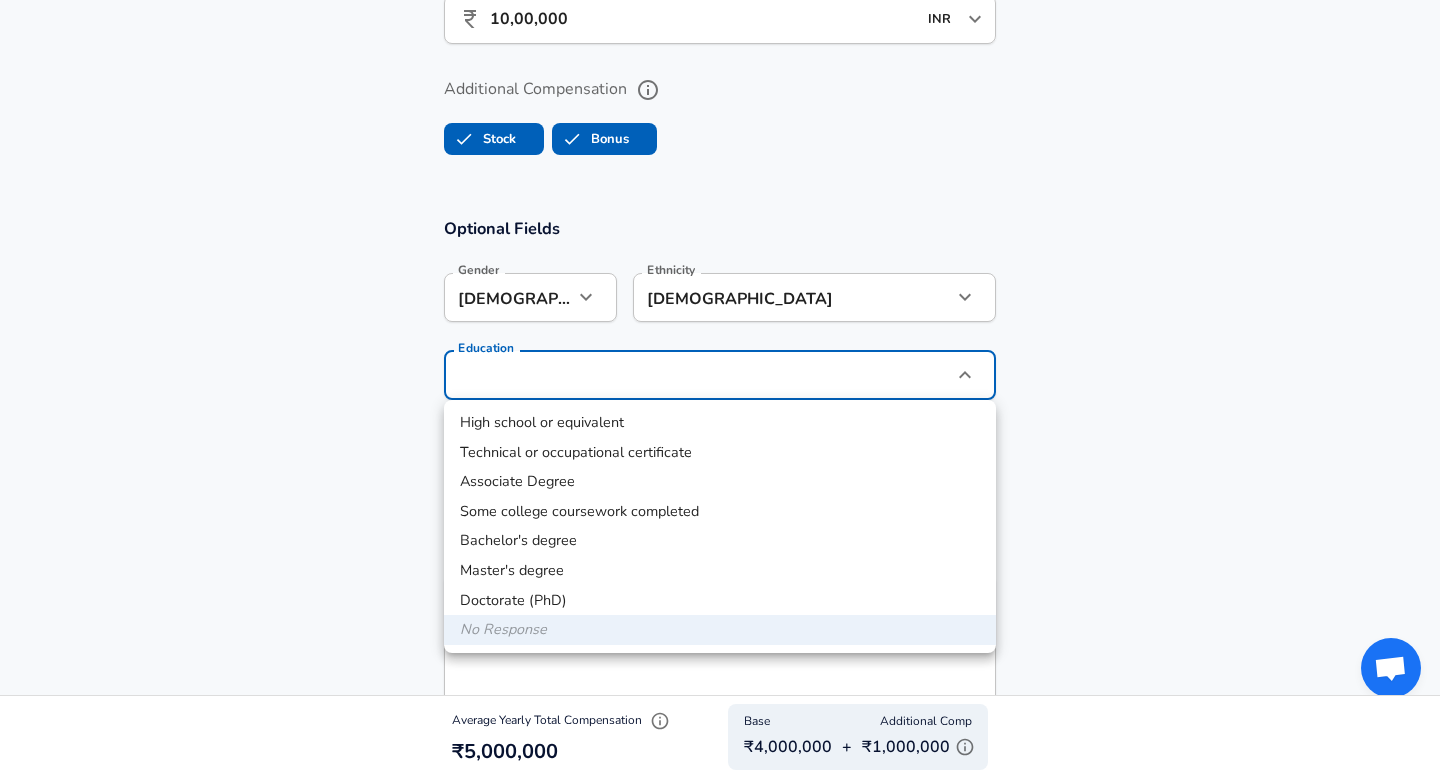click at bounding box center [720, 389] 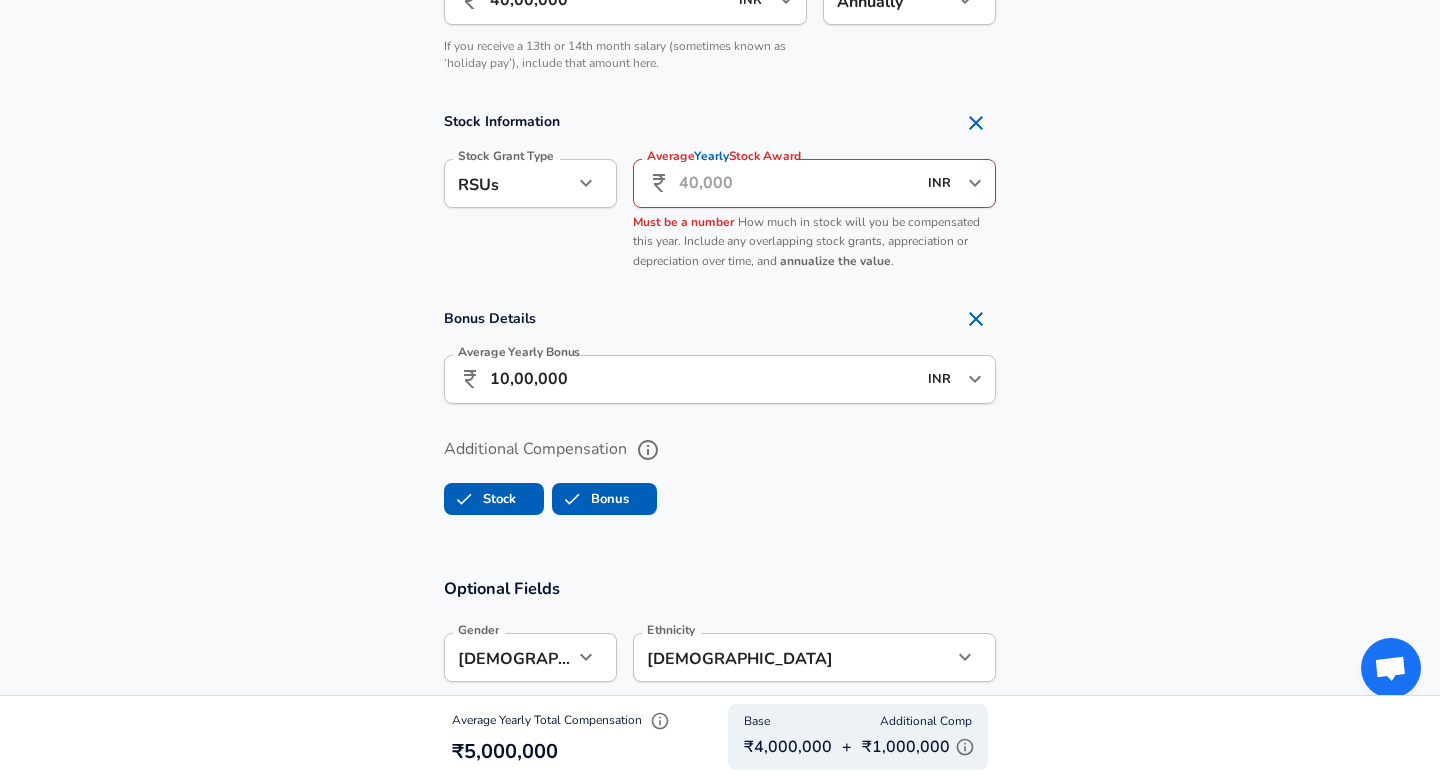 scroll, scrollTop: 1622, scrollLeft: 0, axis: vertical 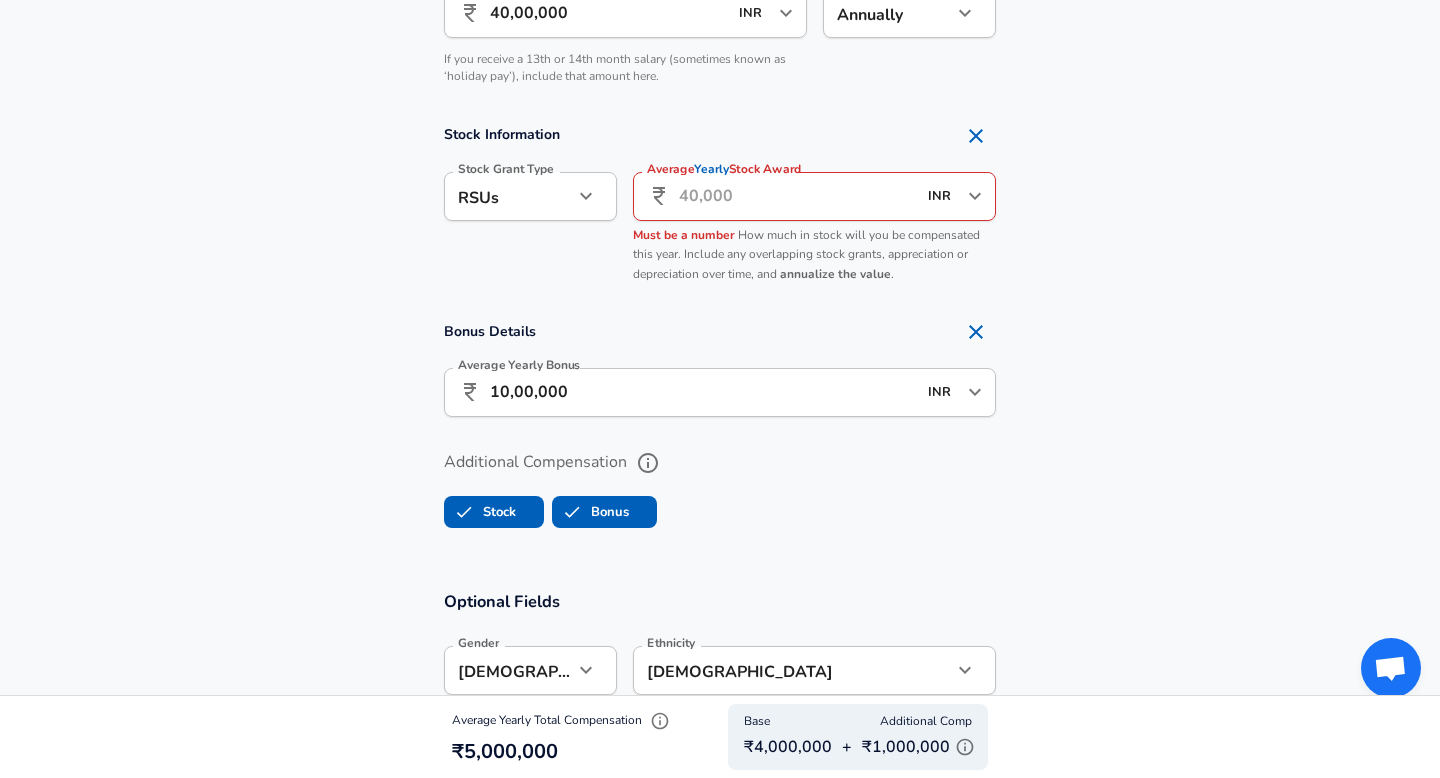 click on "Average  Yearly  Stock Award" at bounding box center (797, 196) 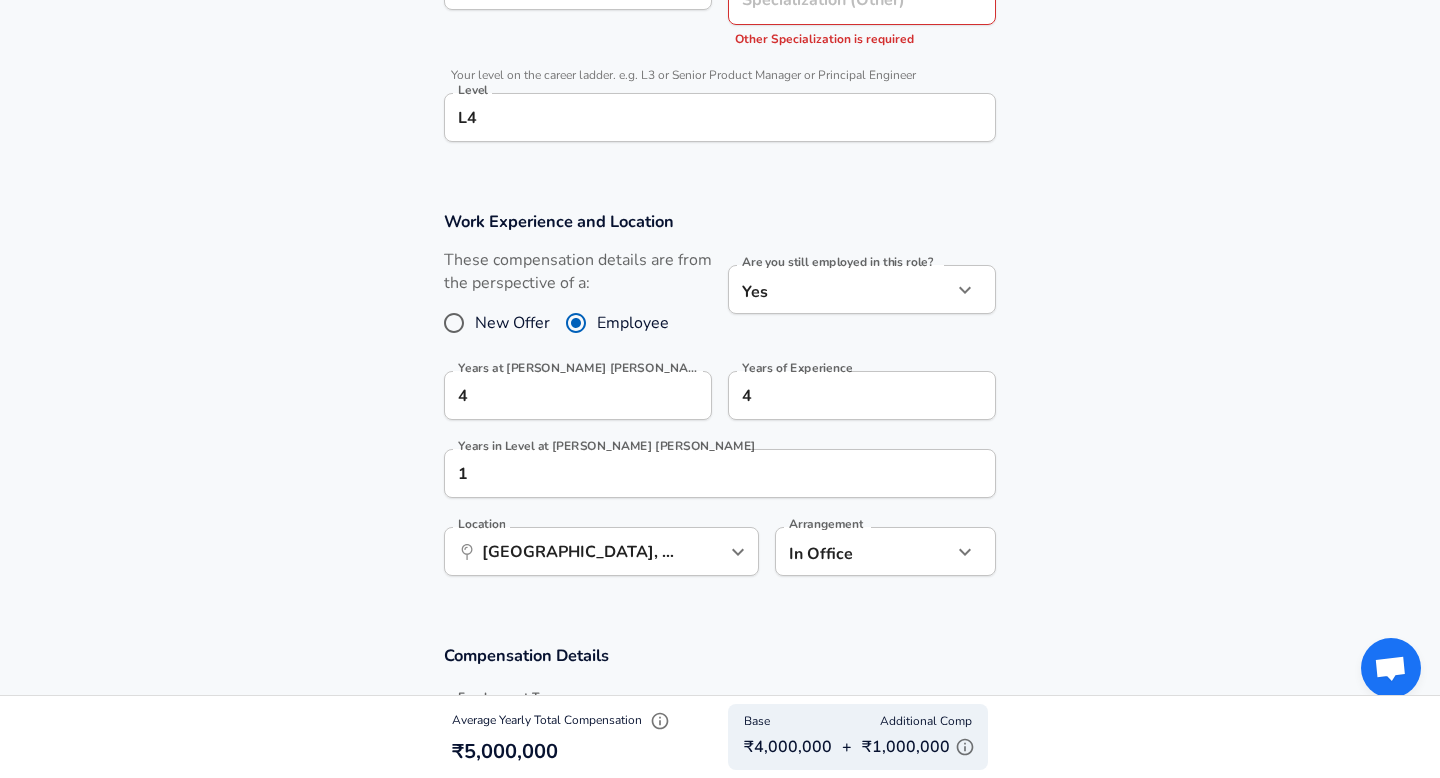 scroll, scrollTop: 753, scrollLeft: 0, axis: vertical 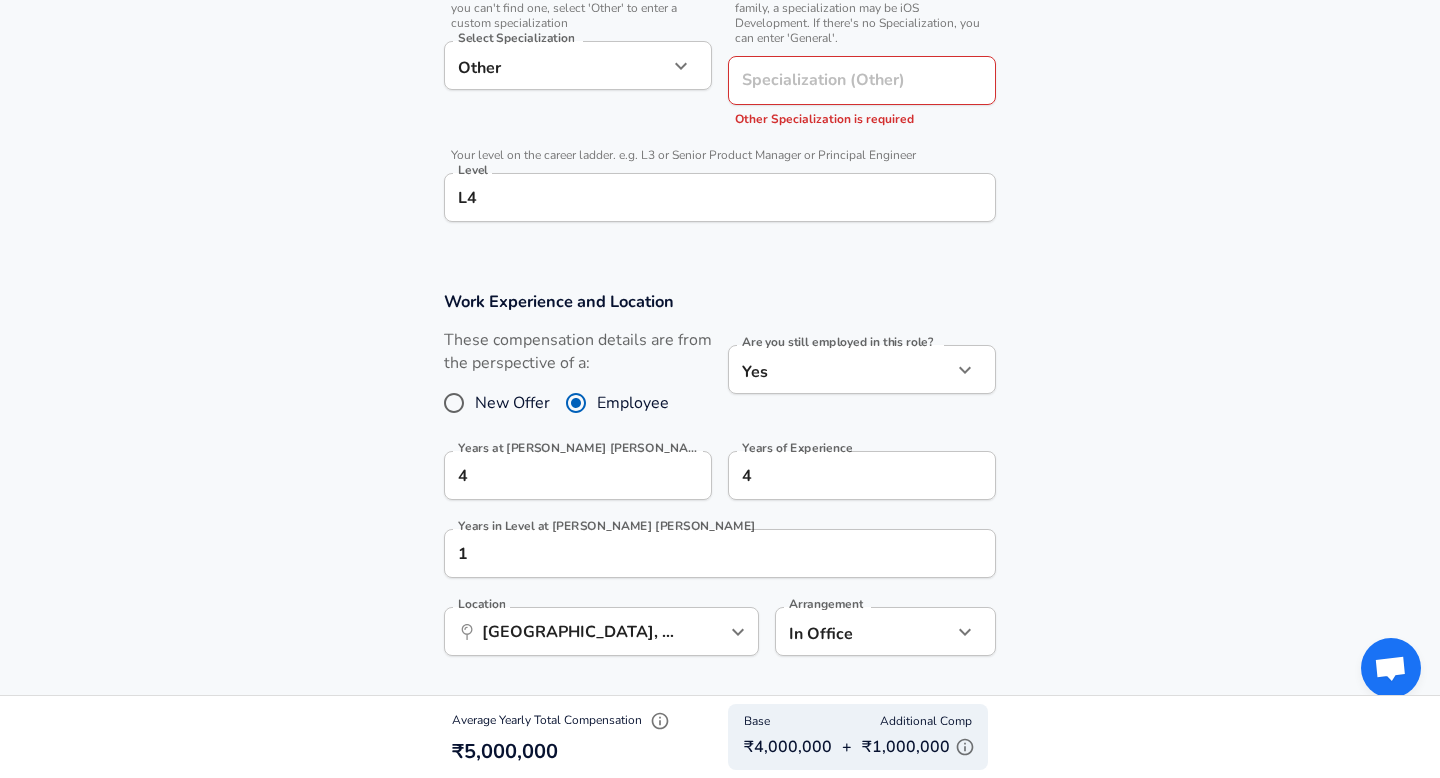 type on "0" 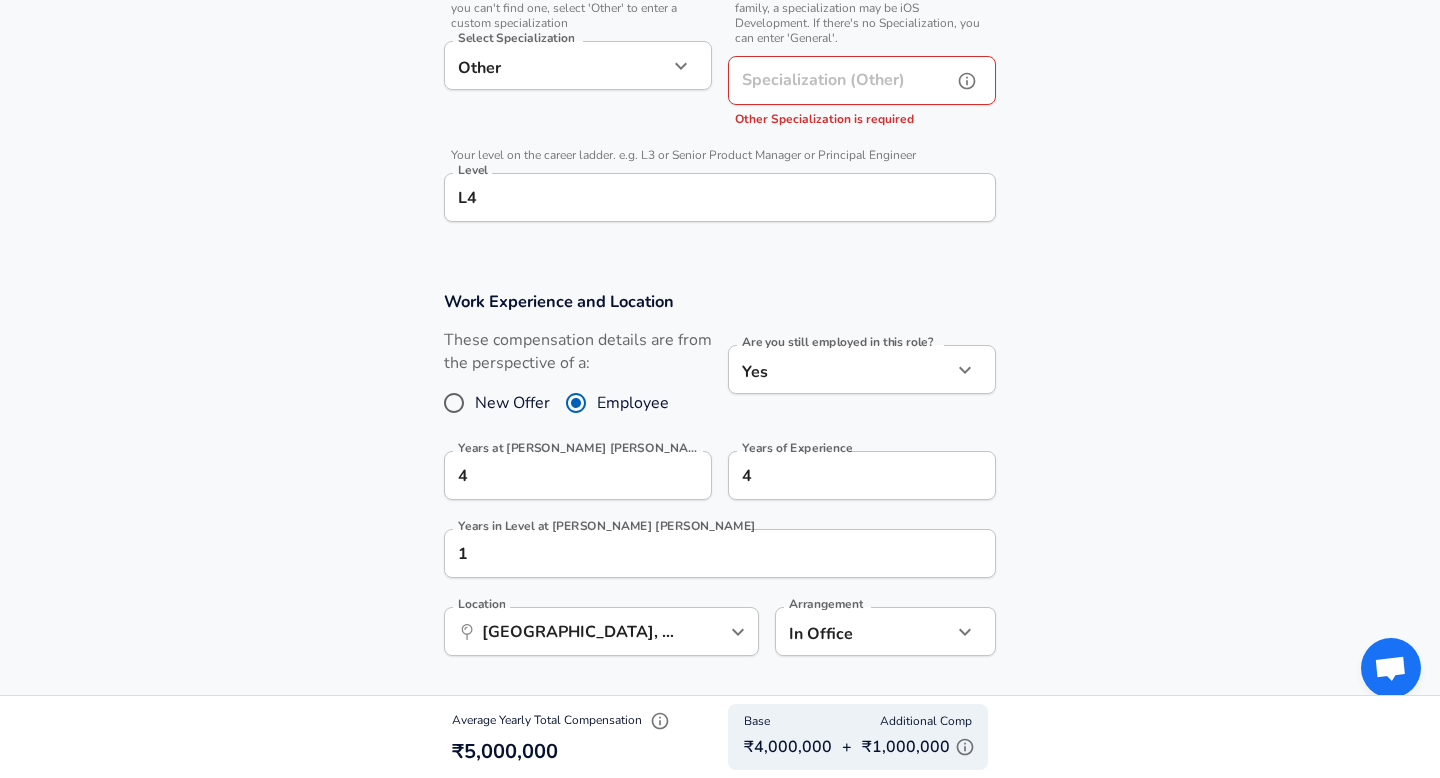 click on "Specialization (Other)" at bounding box center [836, 80] 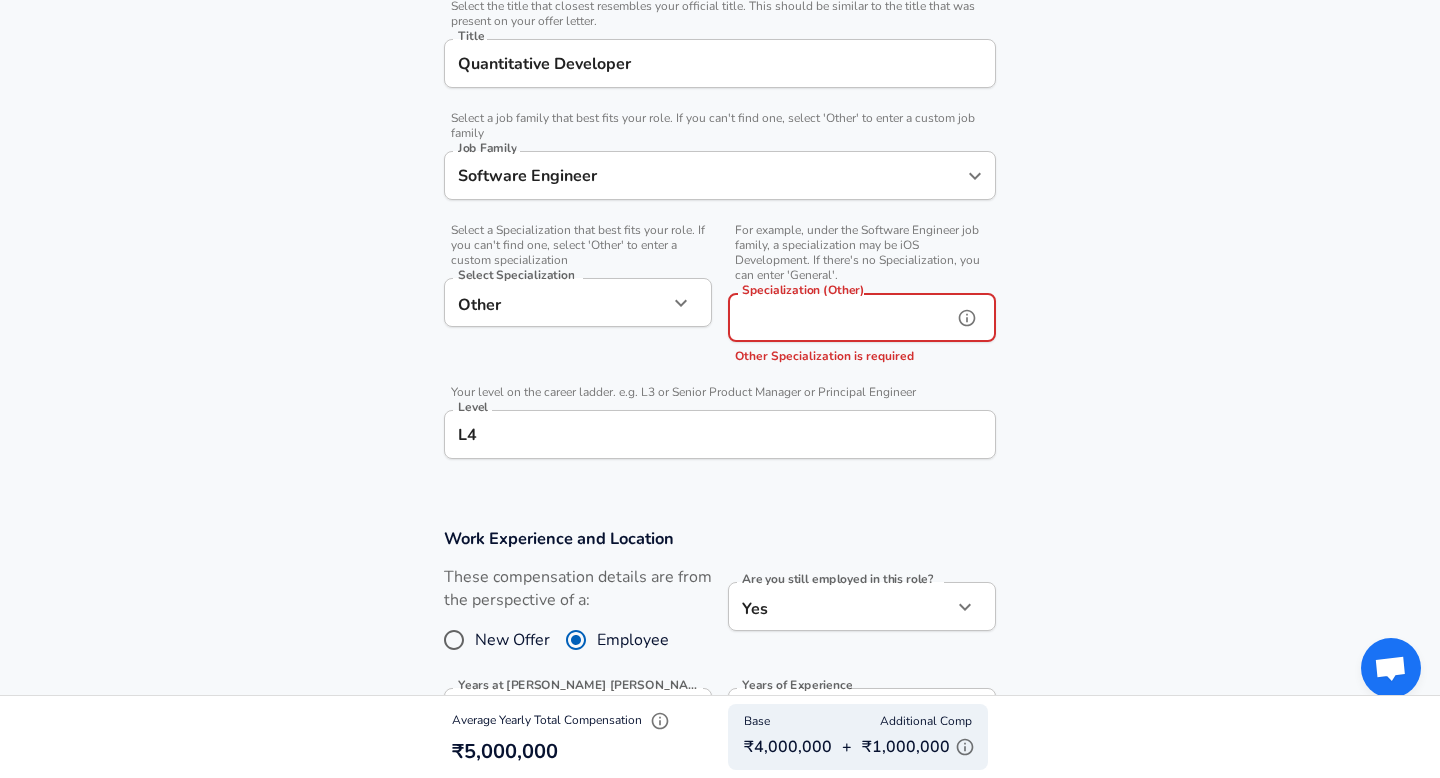 scroll, scrollTop: 506, scrollLeft: 0, axis: vertical 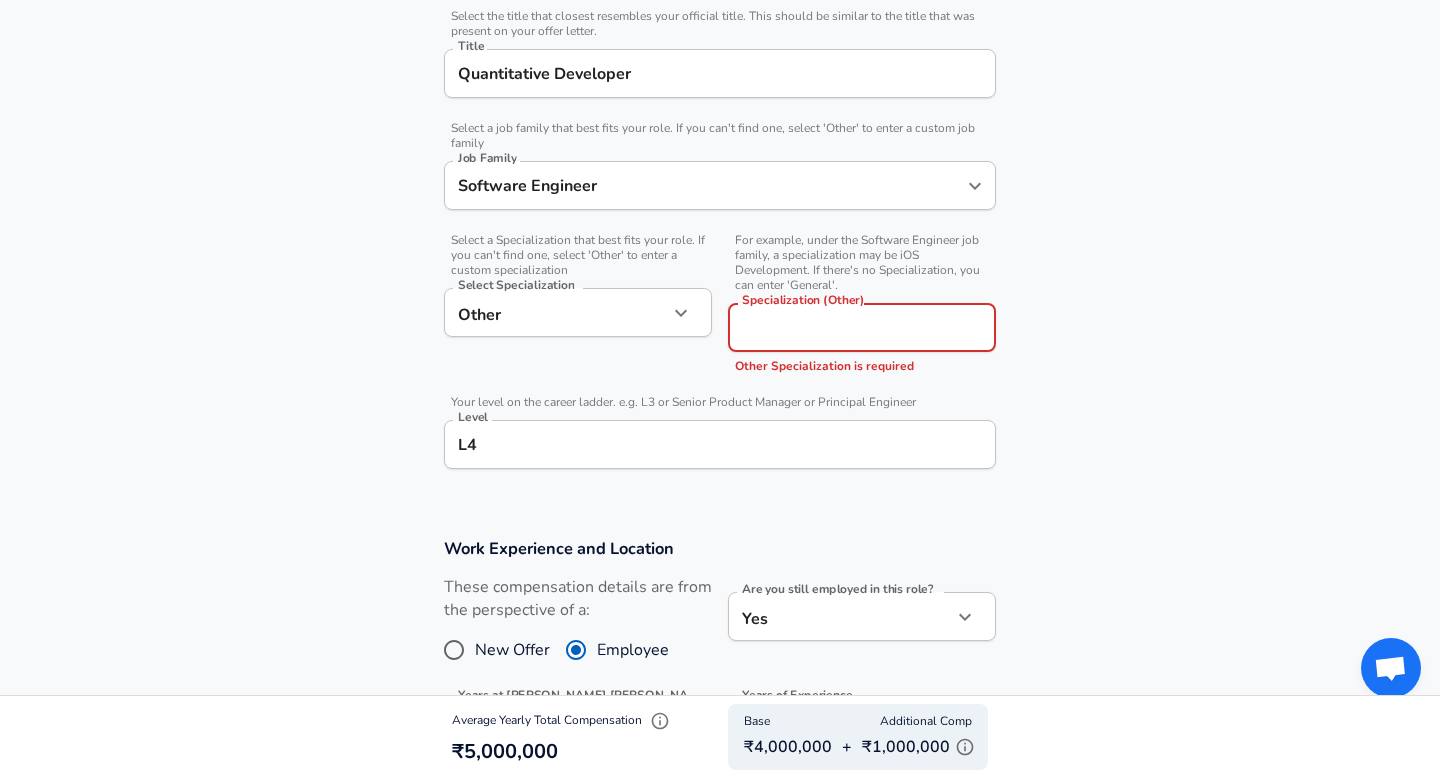 click 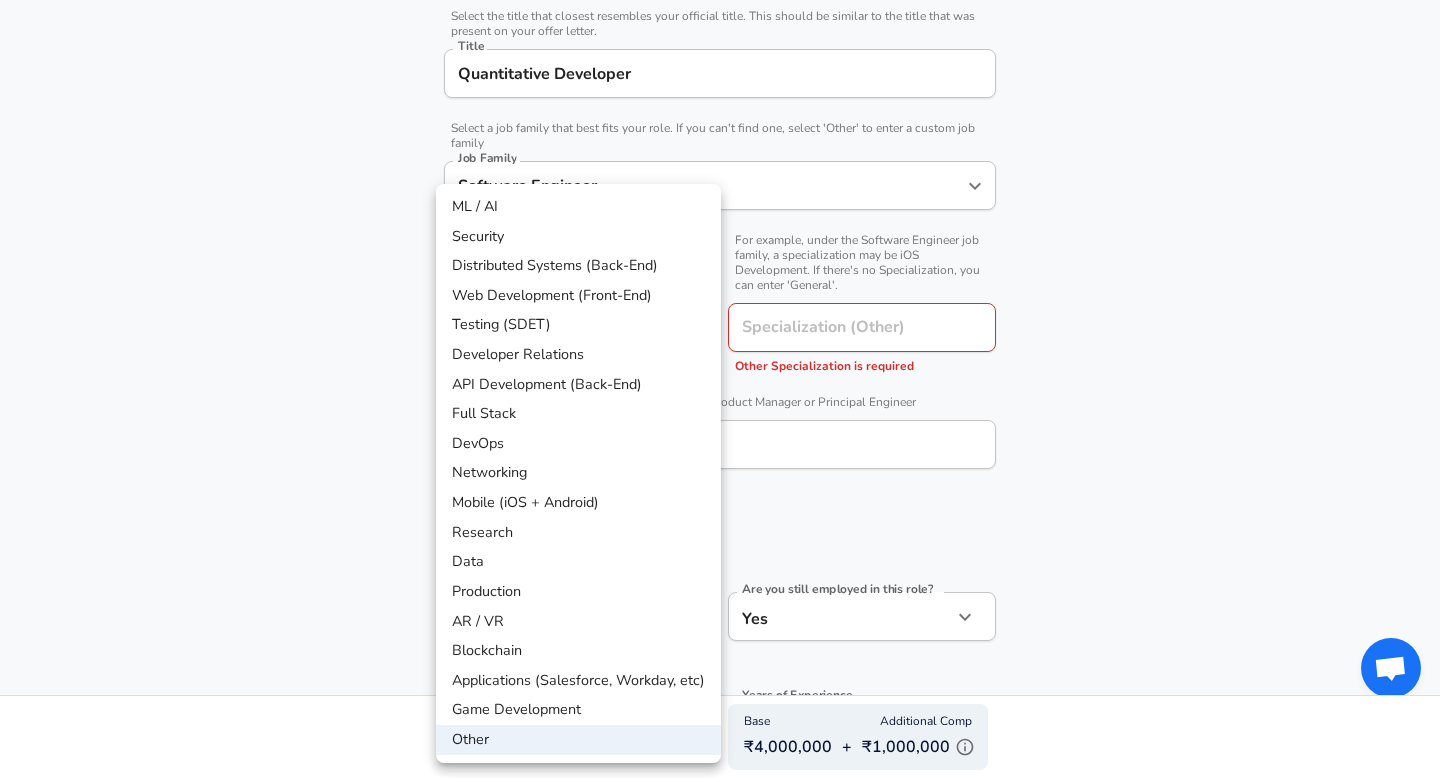 click on "Data" at bounding box center (578, 562) 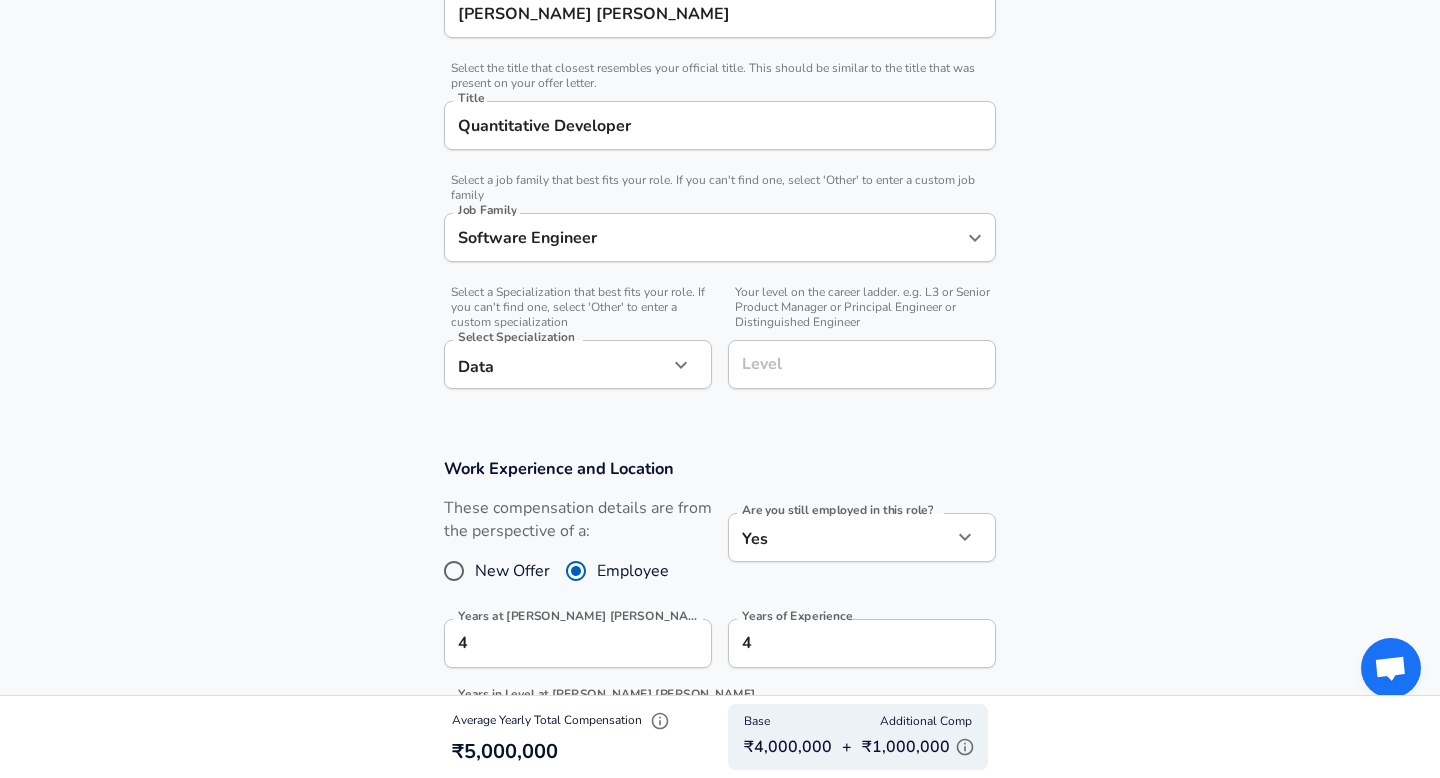 scroll, scrollTop: 455, scrollLeft: 0, axis: vertical 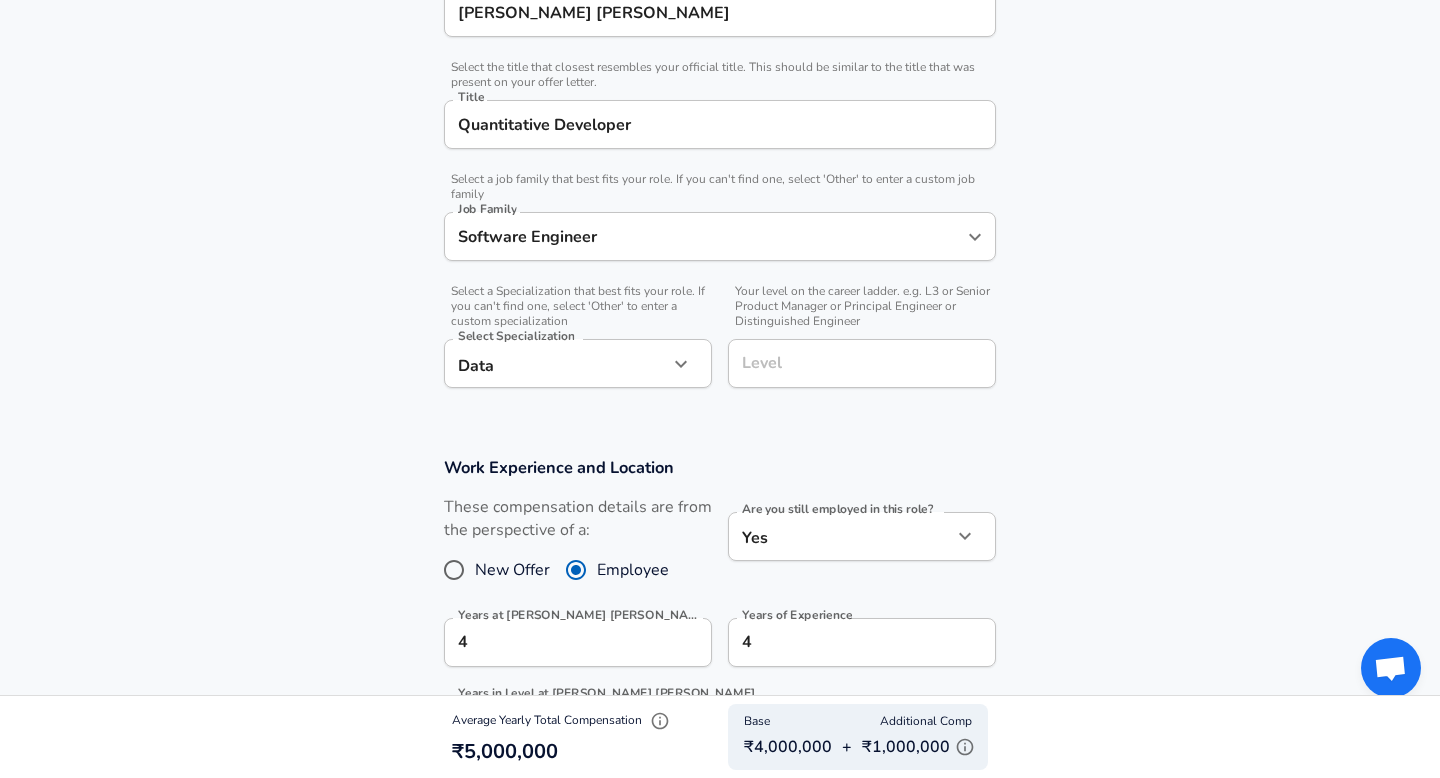 click on "Level" at bounding box center [862, 363] 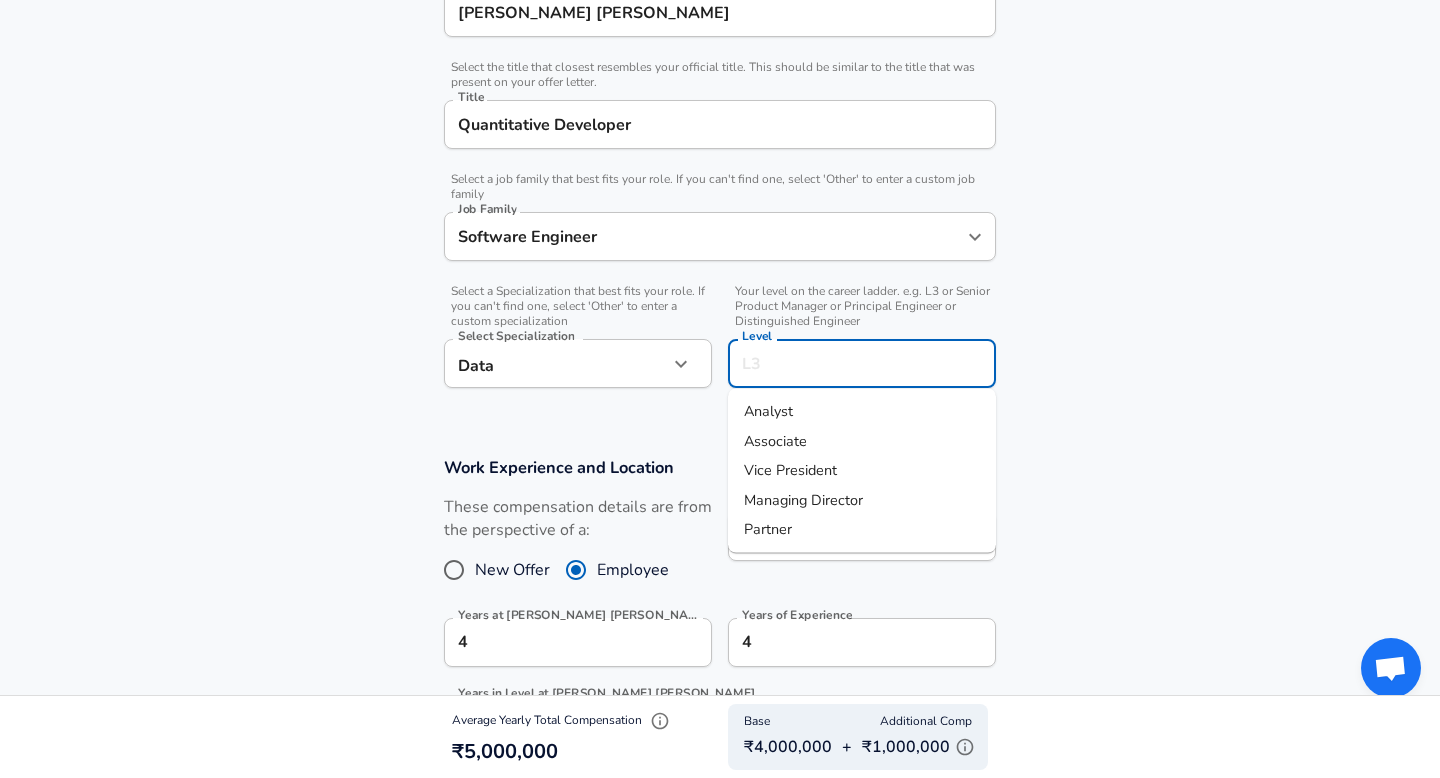 click on "Associate" at bounding box center (775, 440) 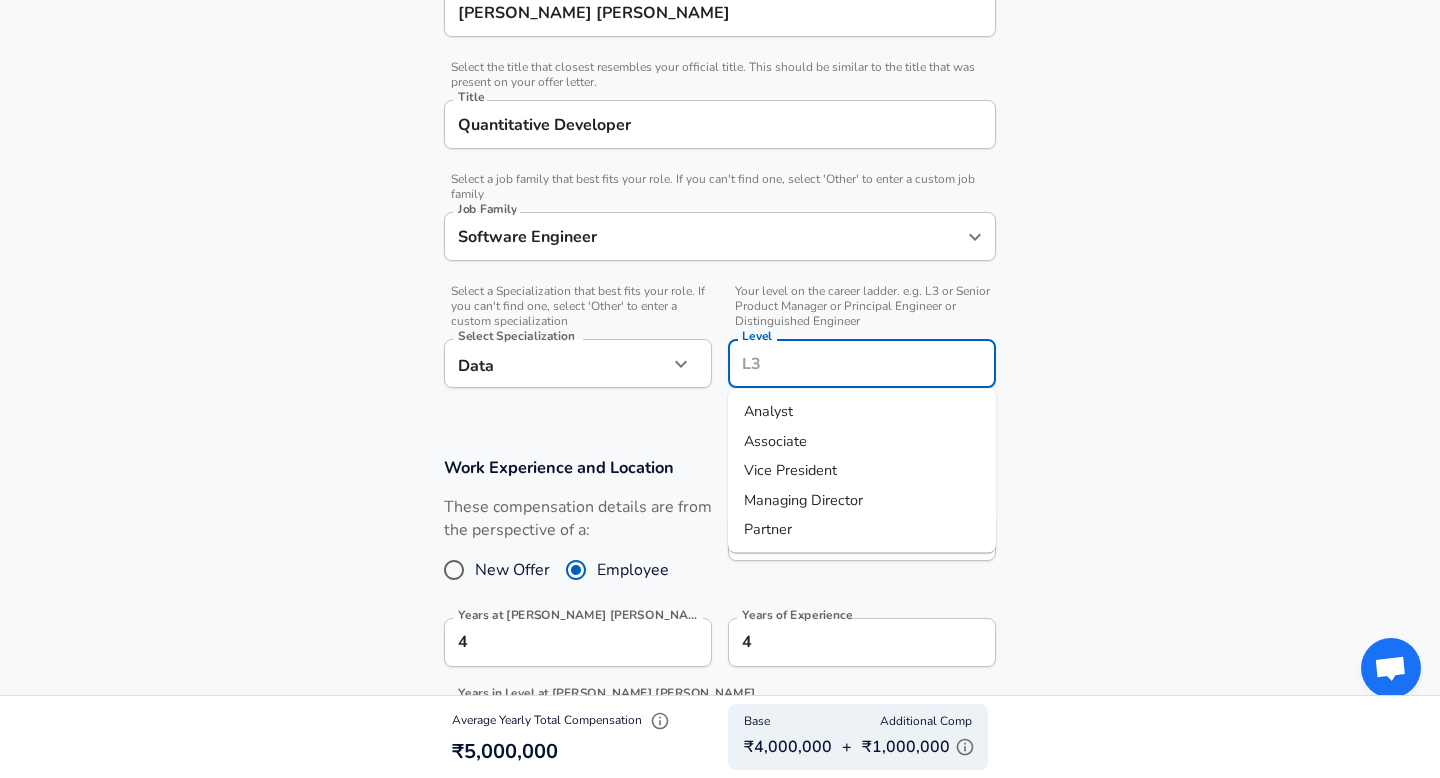 type on "Associate" 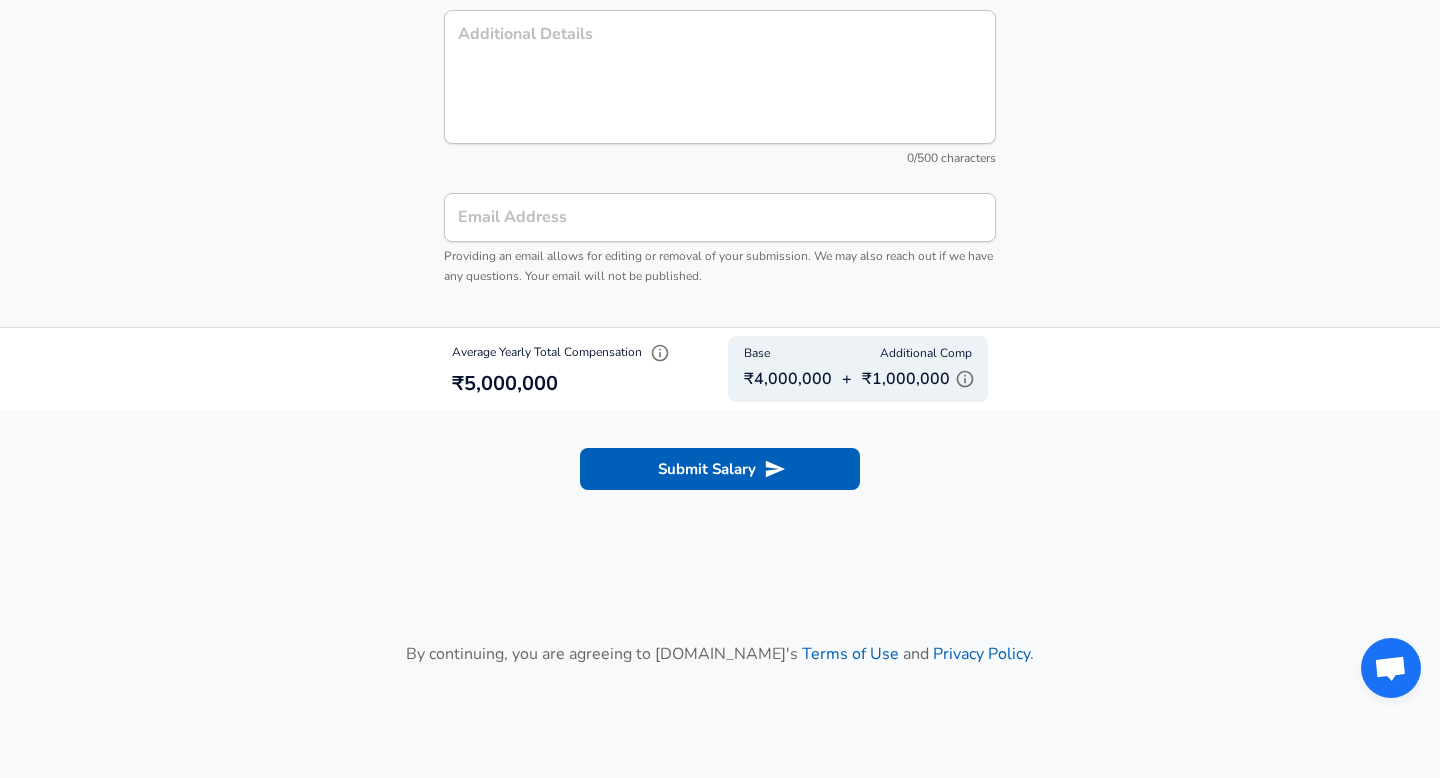 scroll, scrollTop: 2603, scrollLeft: 0, axis: vertical 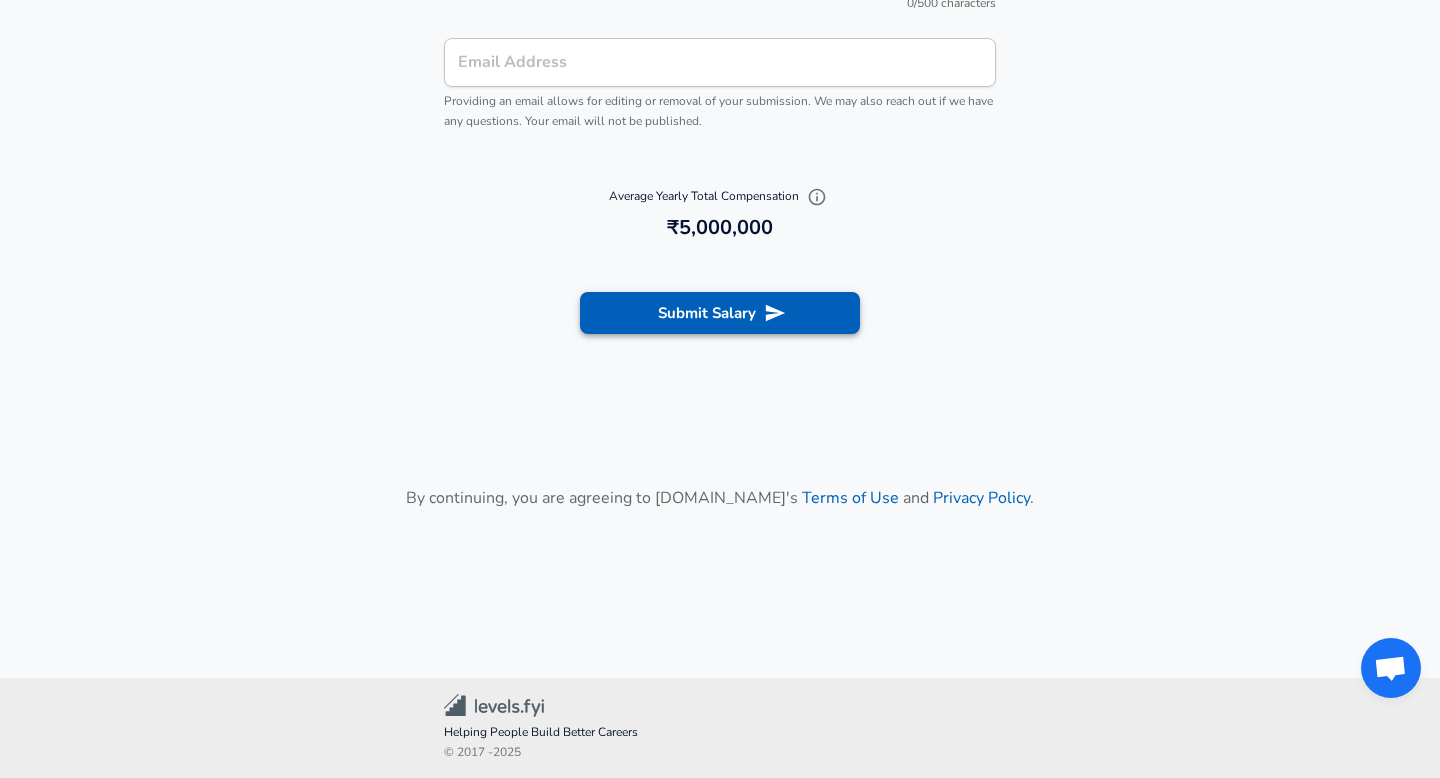 click on "Submit Salary" at bounding box center (720, 313) 